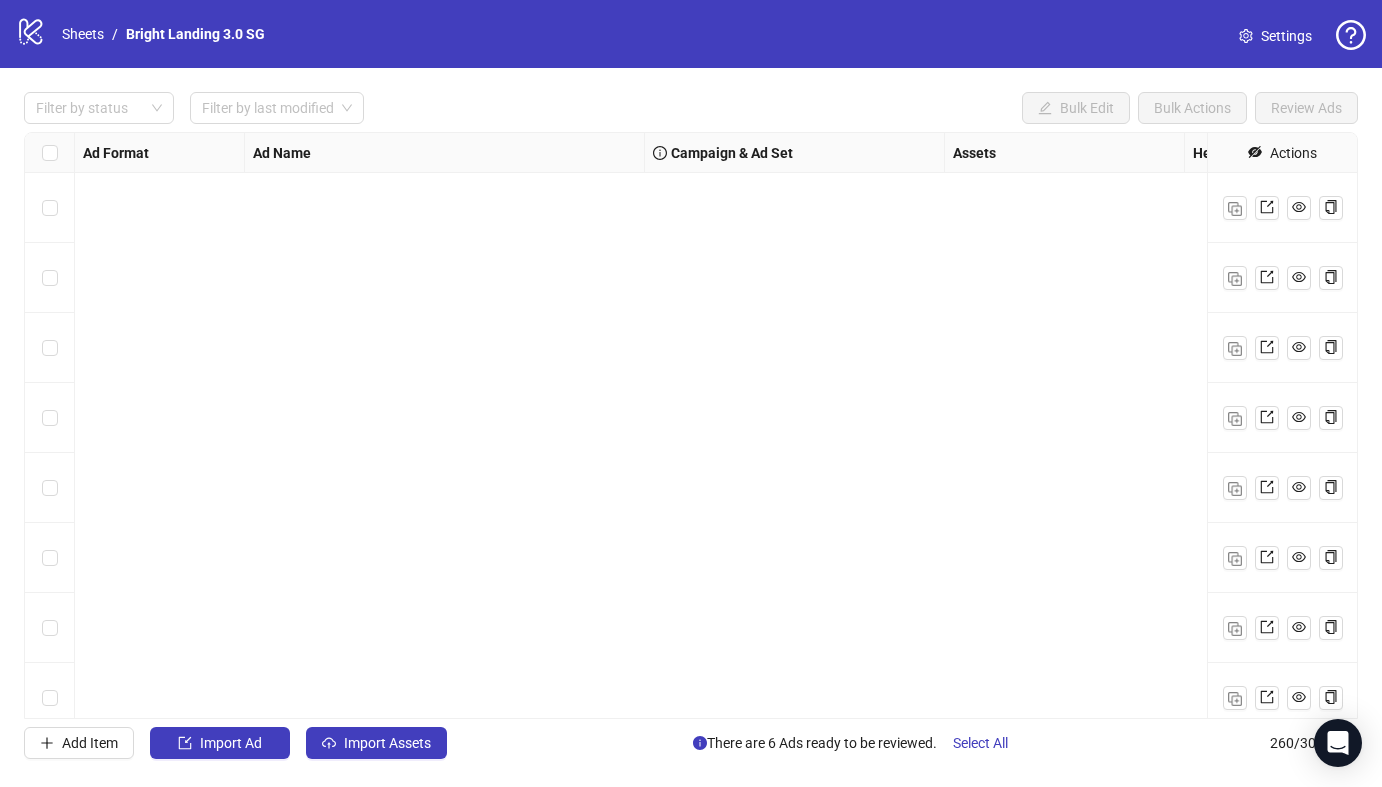 scroll, scrollTop: 0, scrollLeft: 0, axis: both 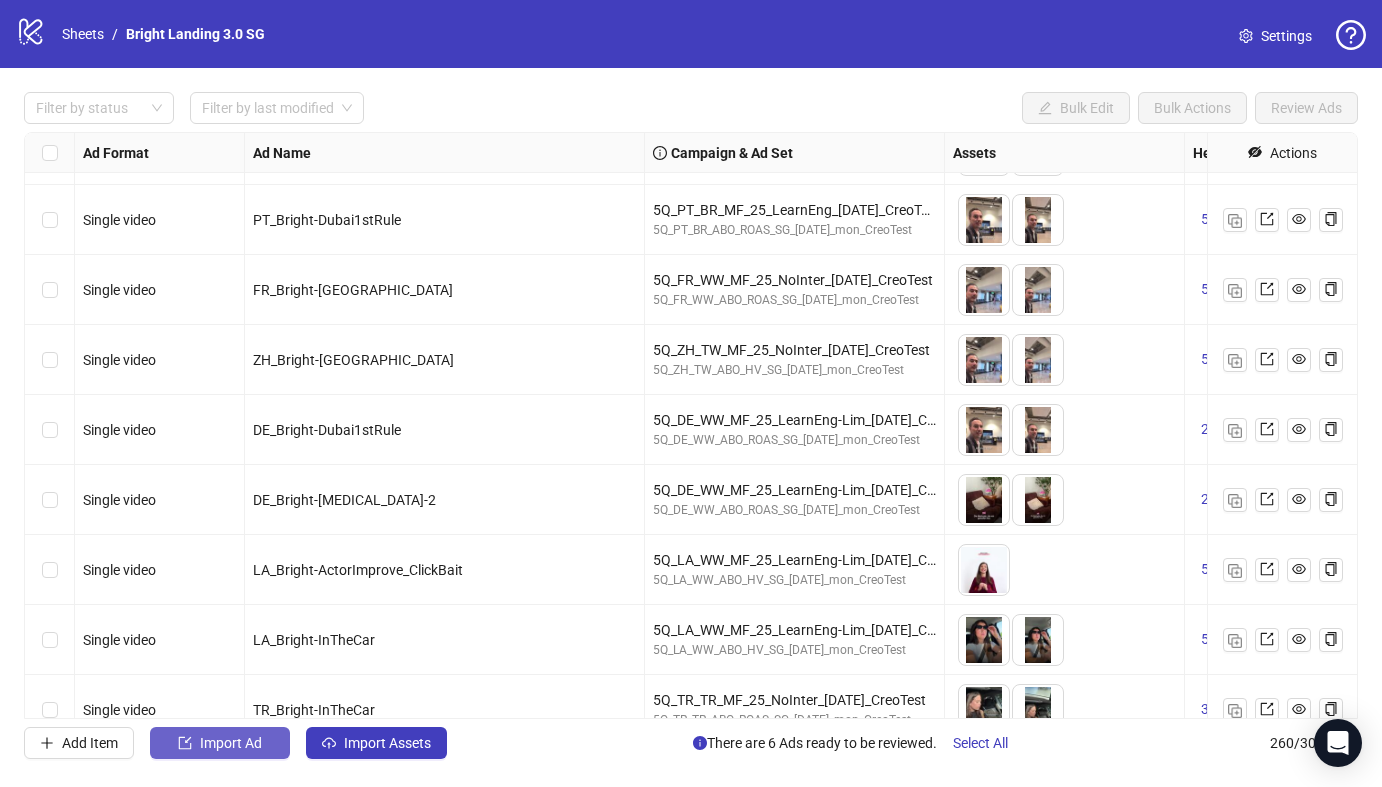 click on "Import Ad" at bounding box center (220, 743) 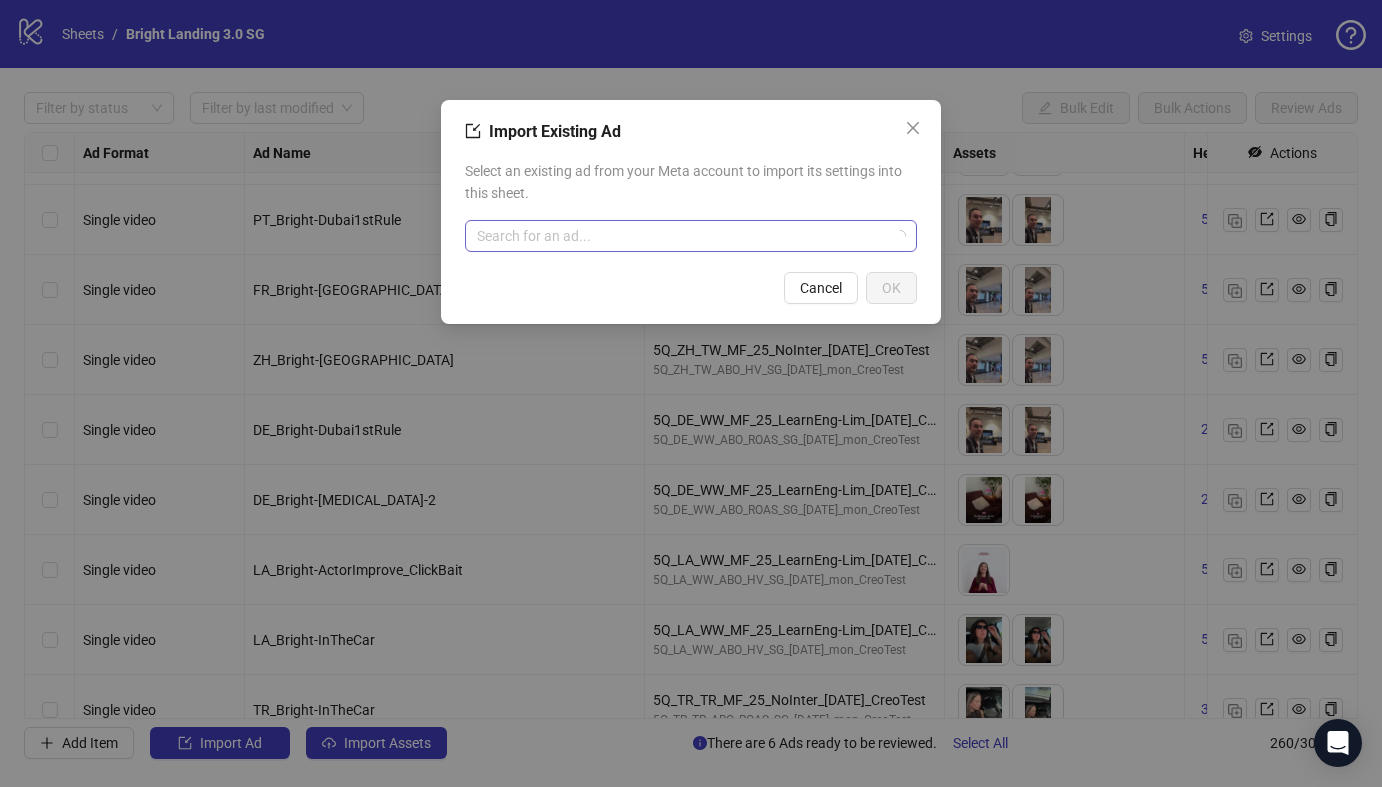 click at bounding box center [682, 236] 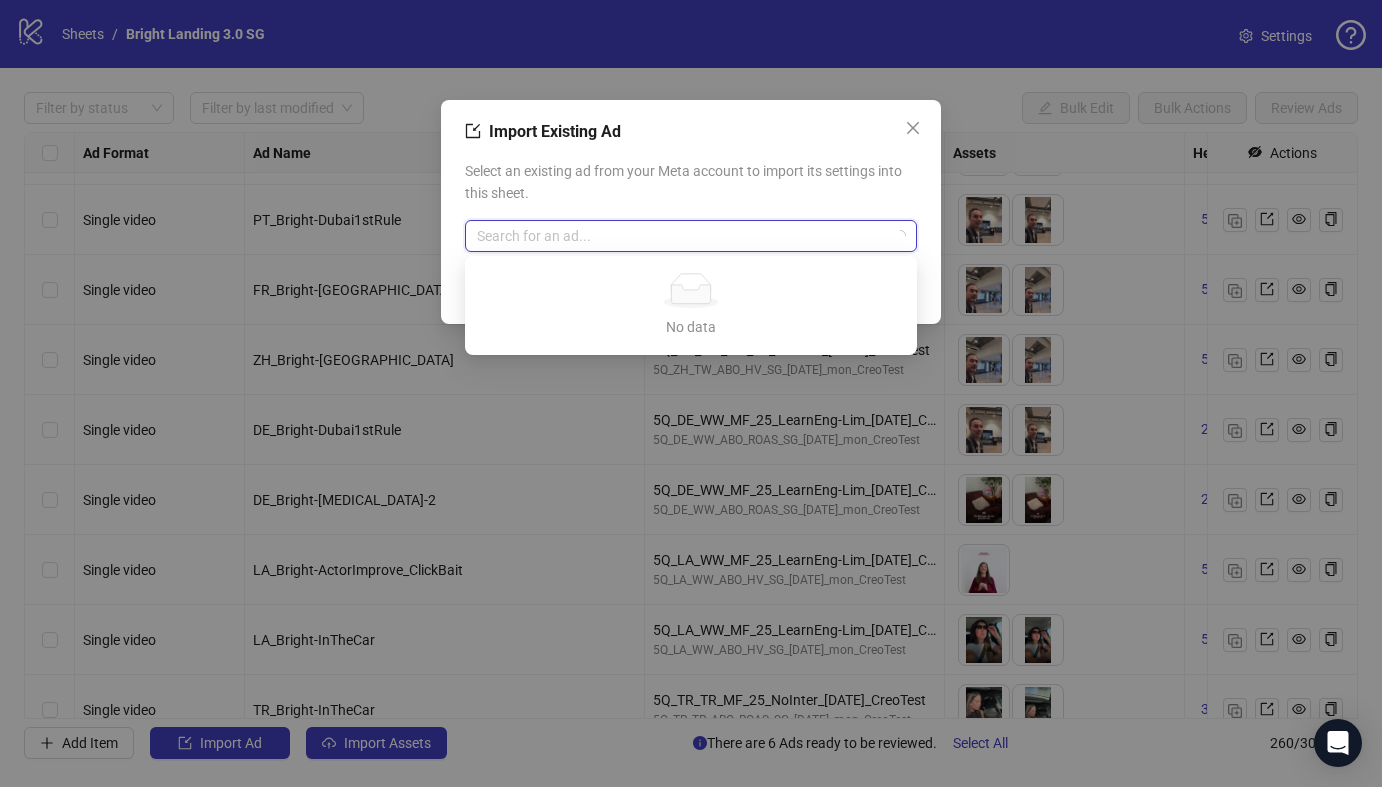 paste on "**********" 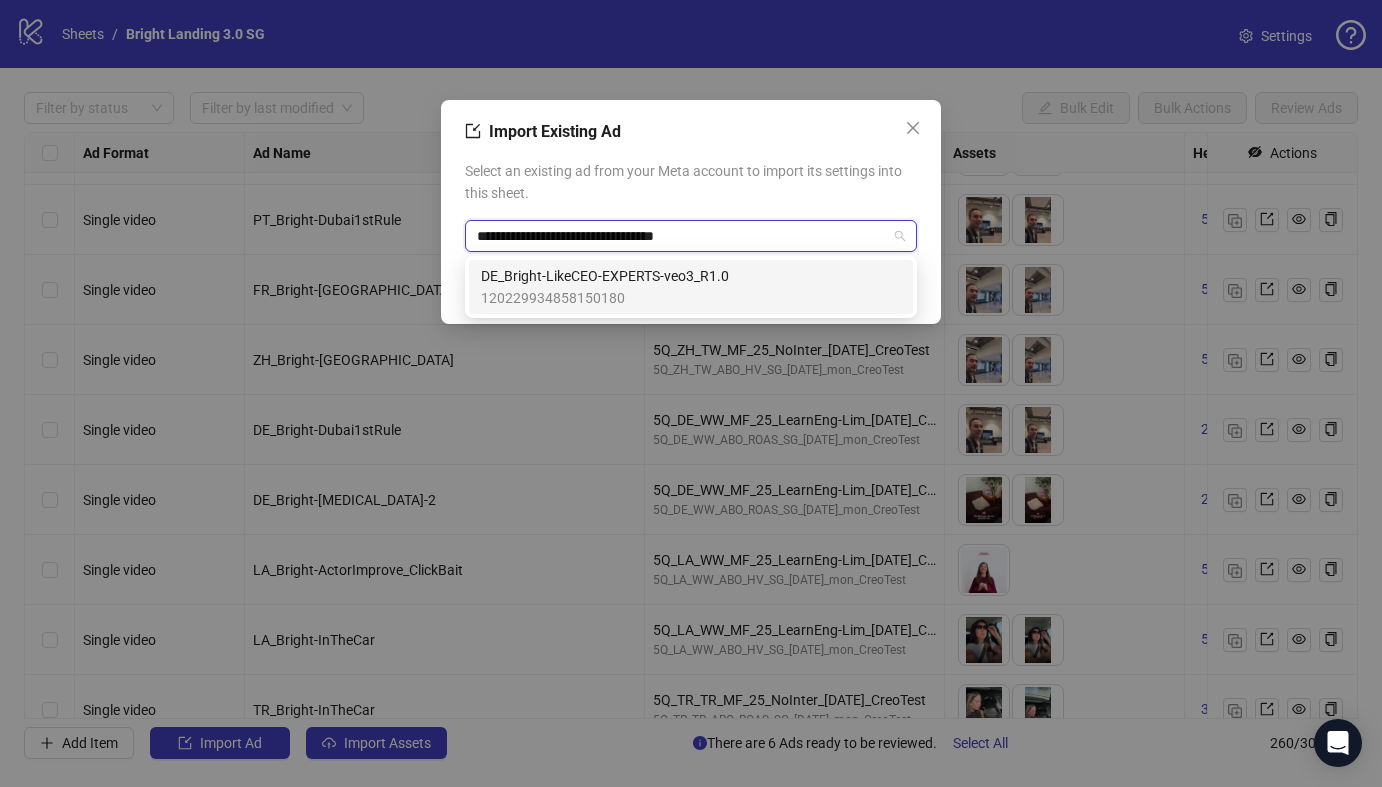 click on "DE_Bright-LikeCEO-EXPERTS-veo3_R1.0" at bounding box center [605, 276] 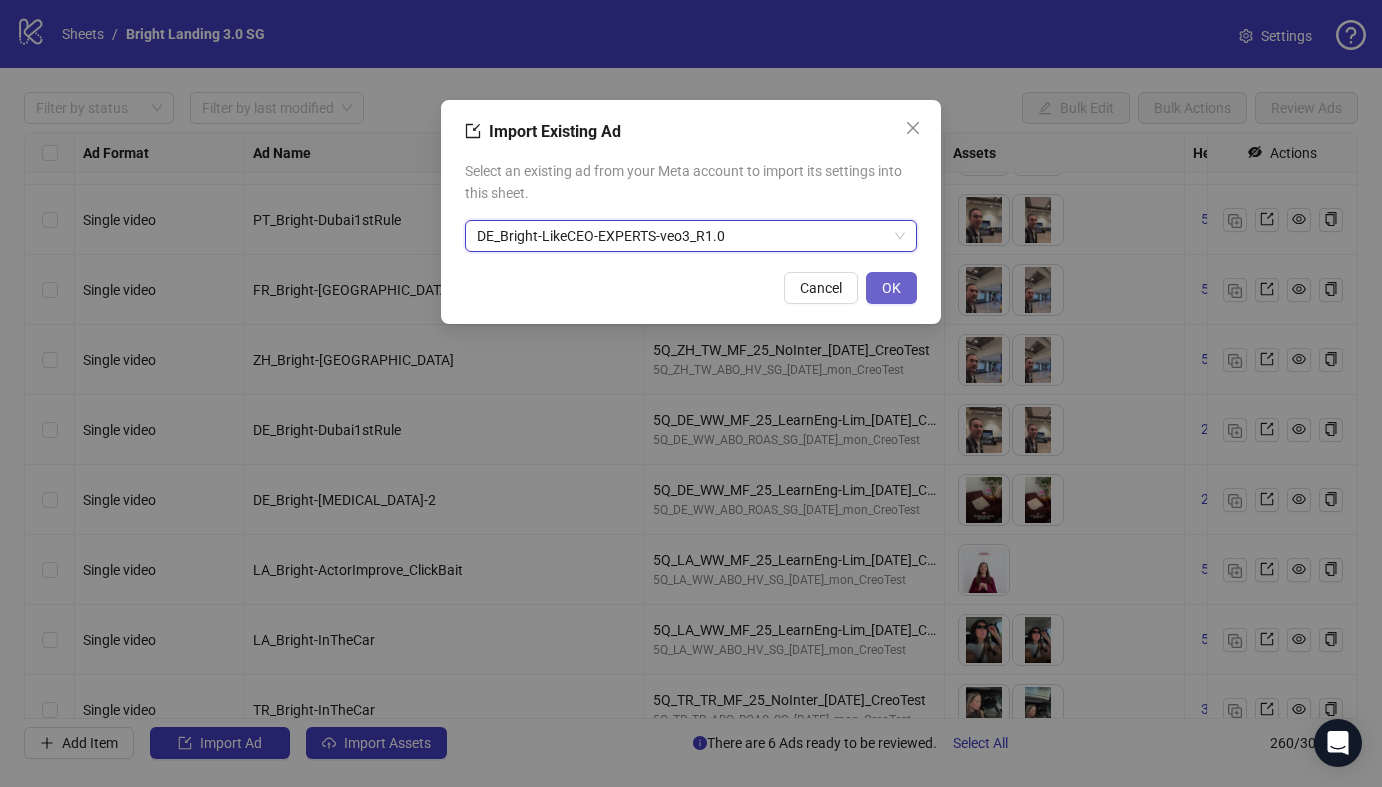 click on "OK" at bounding box center (891, 288) 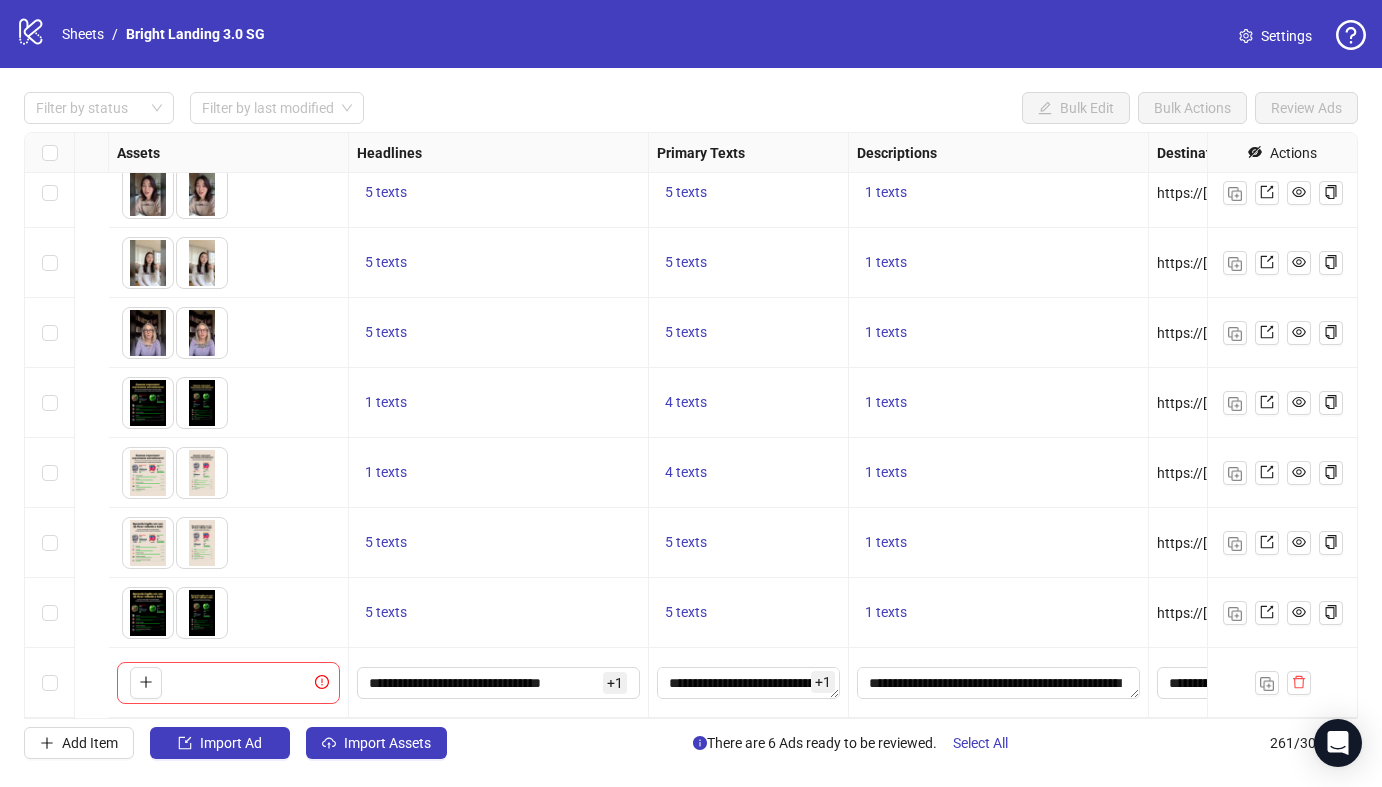 scroll, scrollTop: 17725, scrollLeft: 1250, axis: both 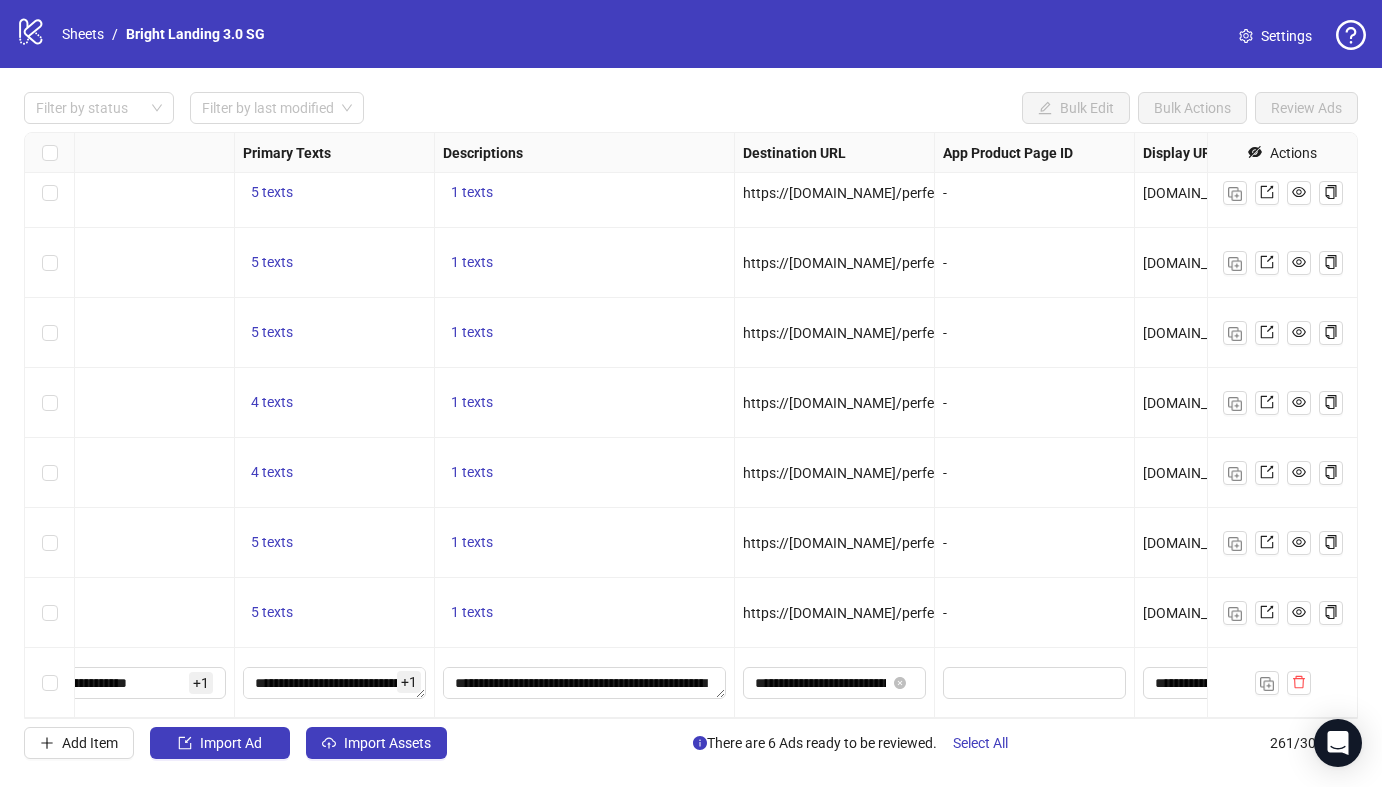 click on "Ad Format Ad Name Campaign & Ad Set Assets Headlines Primary Texts Descriptions Destination URL App Product Page ID Display URL Leadgen Form Product Set ID URL Params Call to Action" at bounding box center (280, 153) 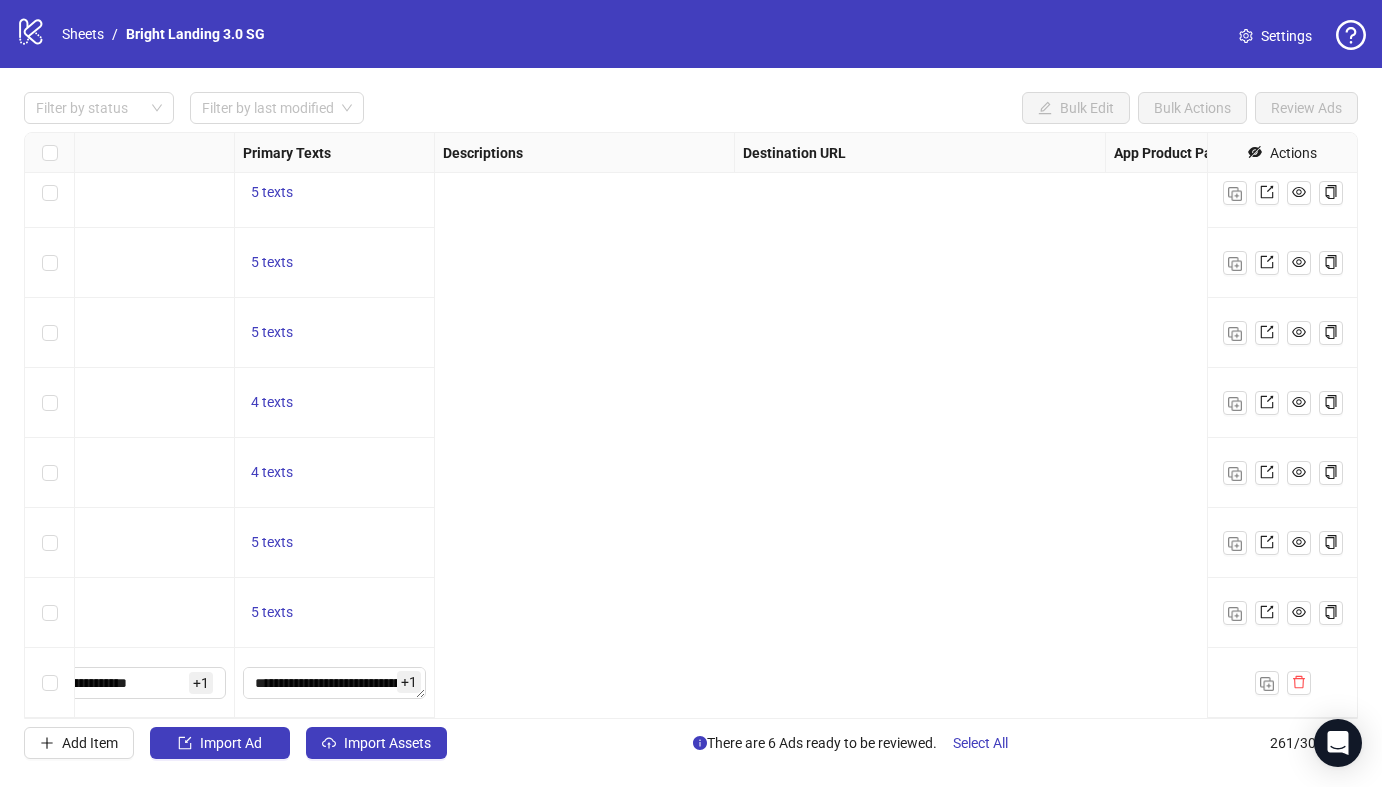 scroll, scrollTop: 17725, scrollLeft: 0, axis: vertical 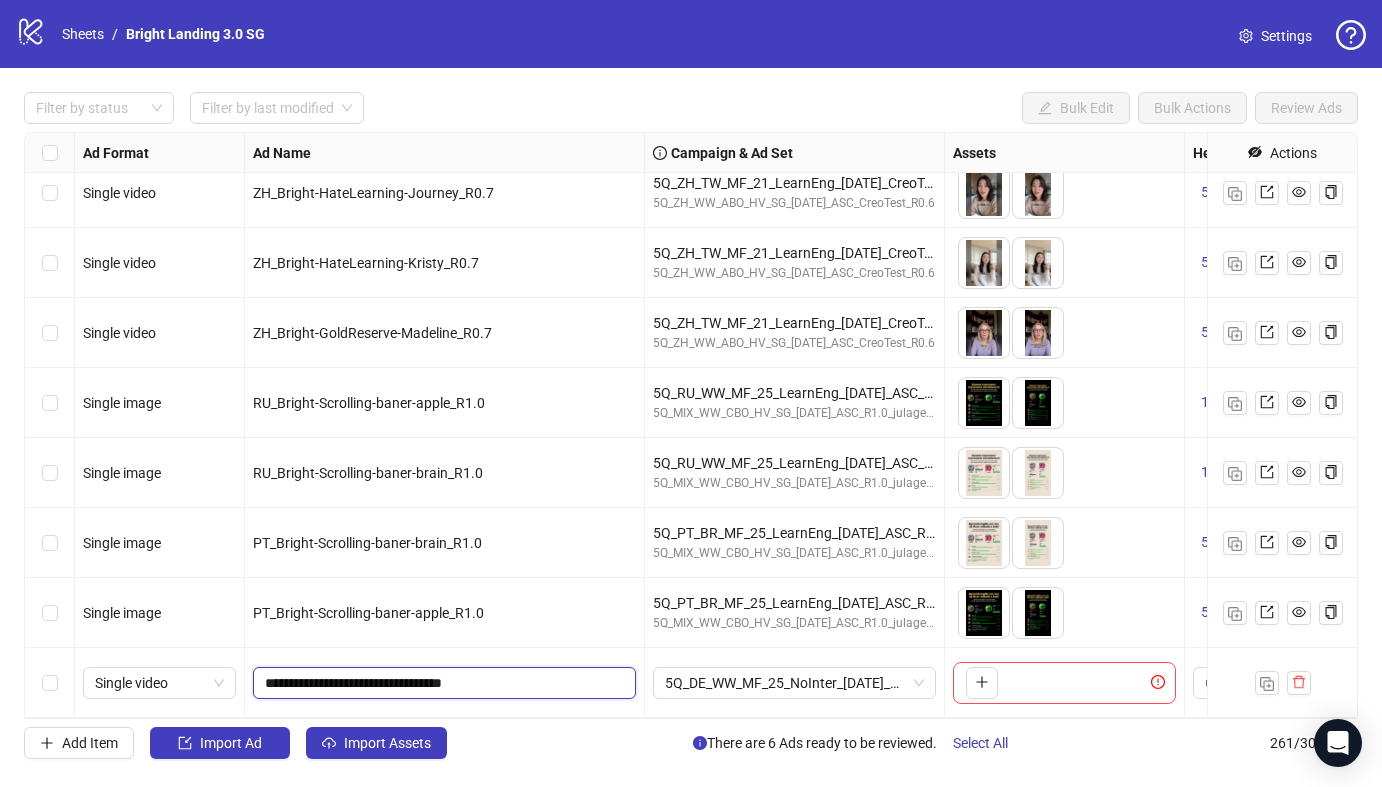 drag, startPoint x: 475, startPoint y: 684, endPoint x: 303, endPoint y: 457, distance: 284.80344 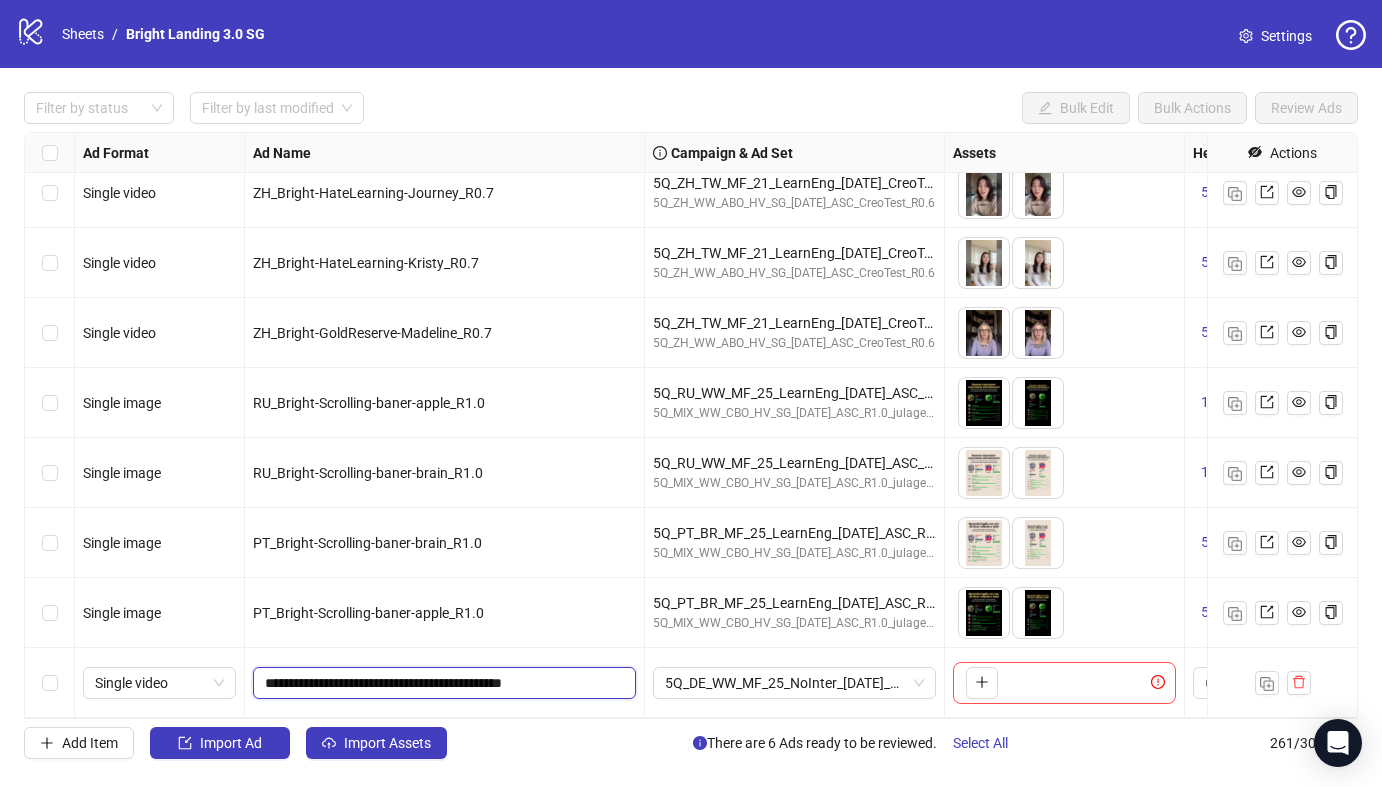 drag, startPoint x: 554, startPoint y: 684, endPoint x: 531, endPoint y: 521, distance: 164.6147 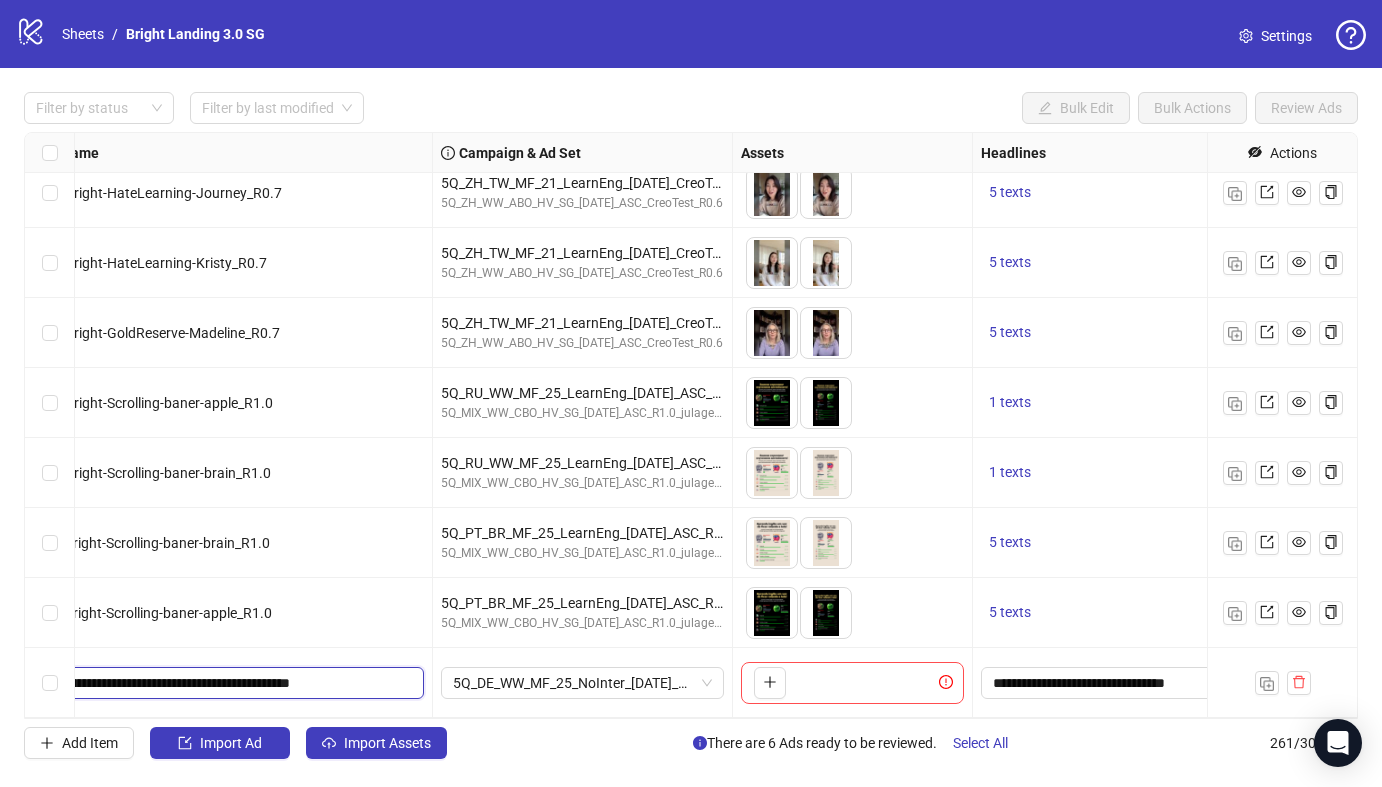 scroll, scrollTop: 17725, scrollLeft: 228, axis: both 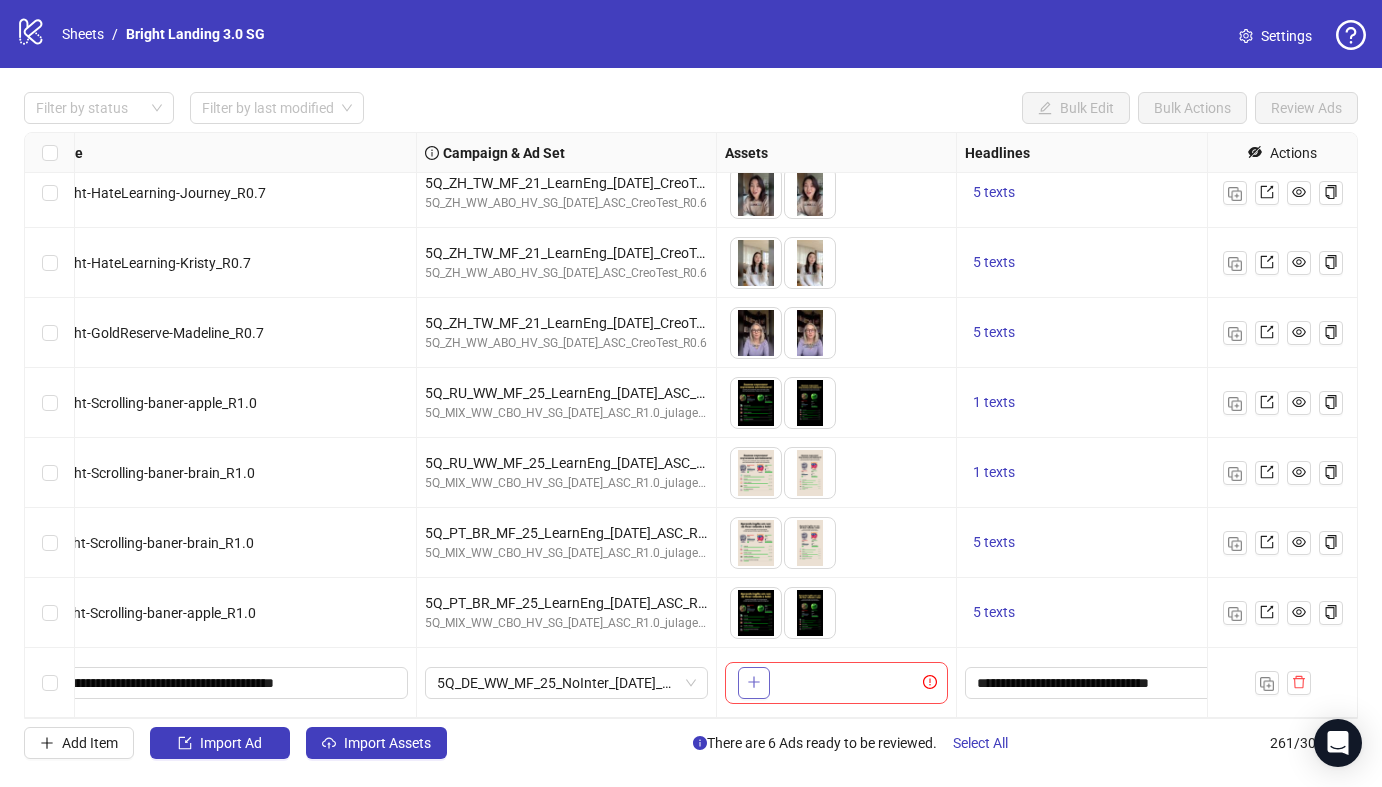 click 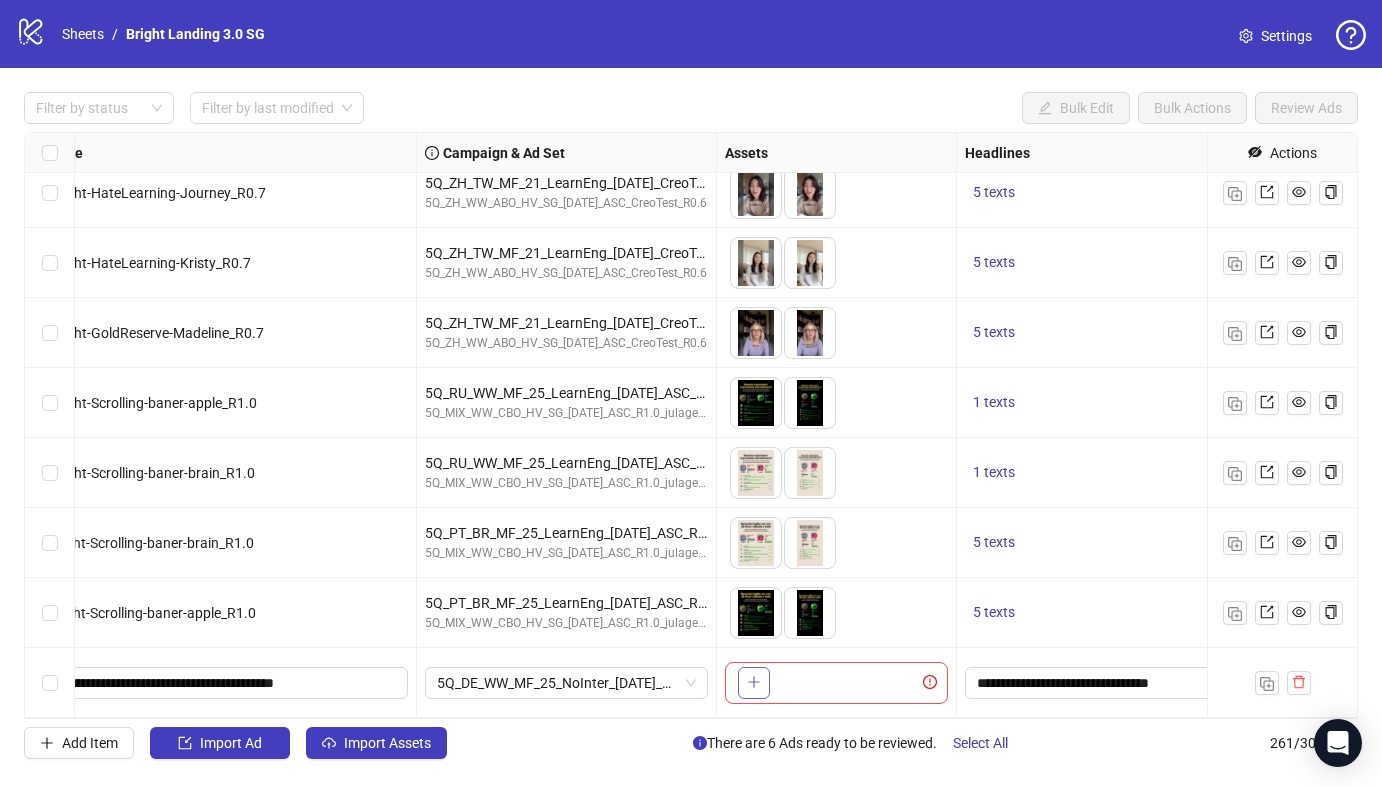click 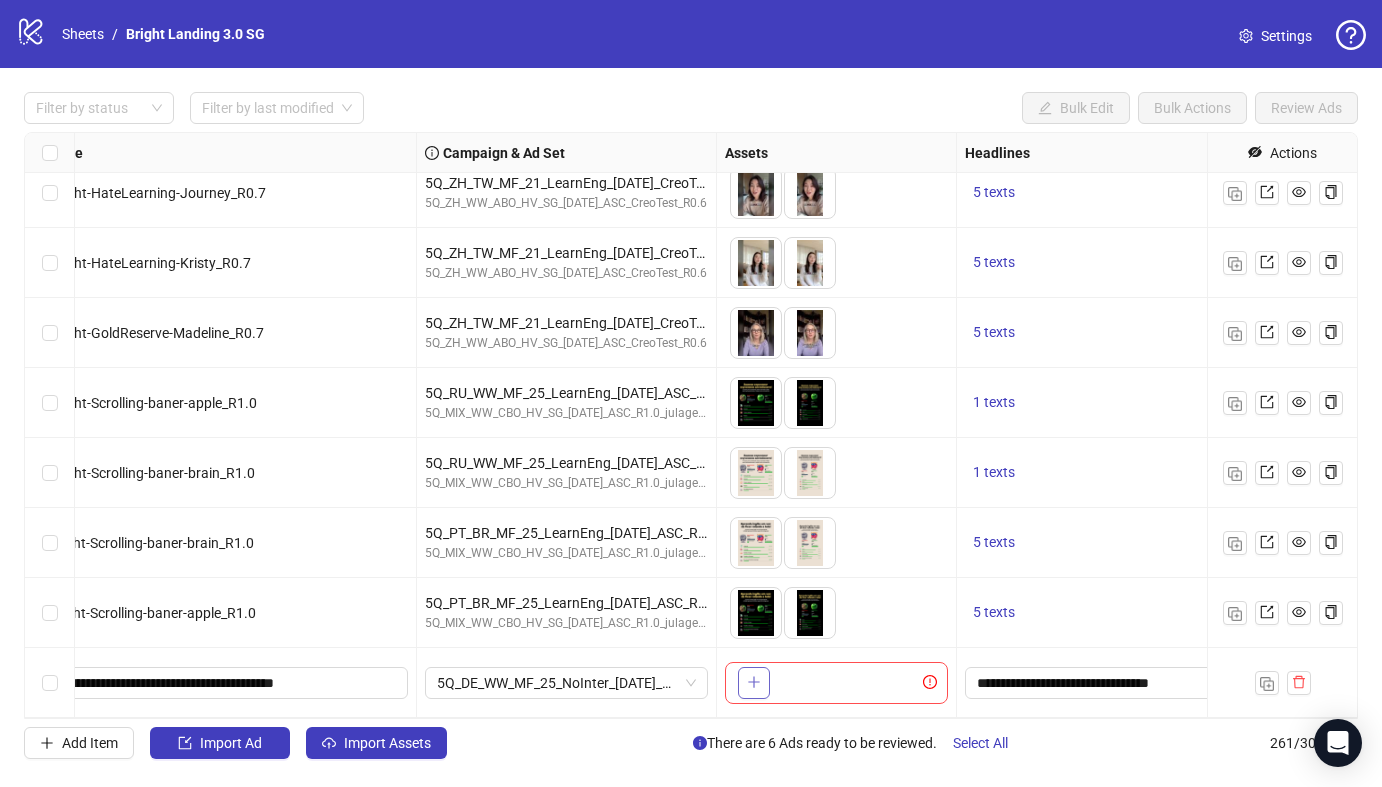 click 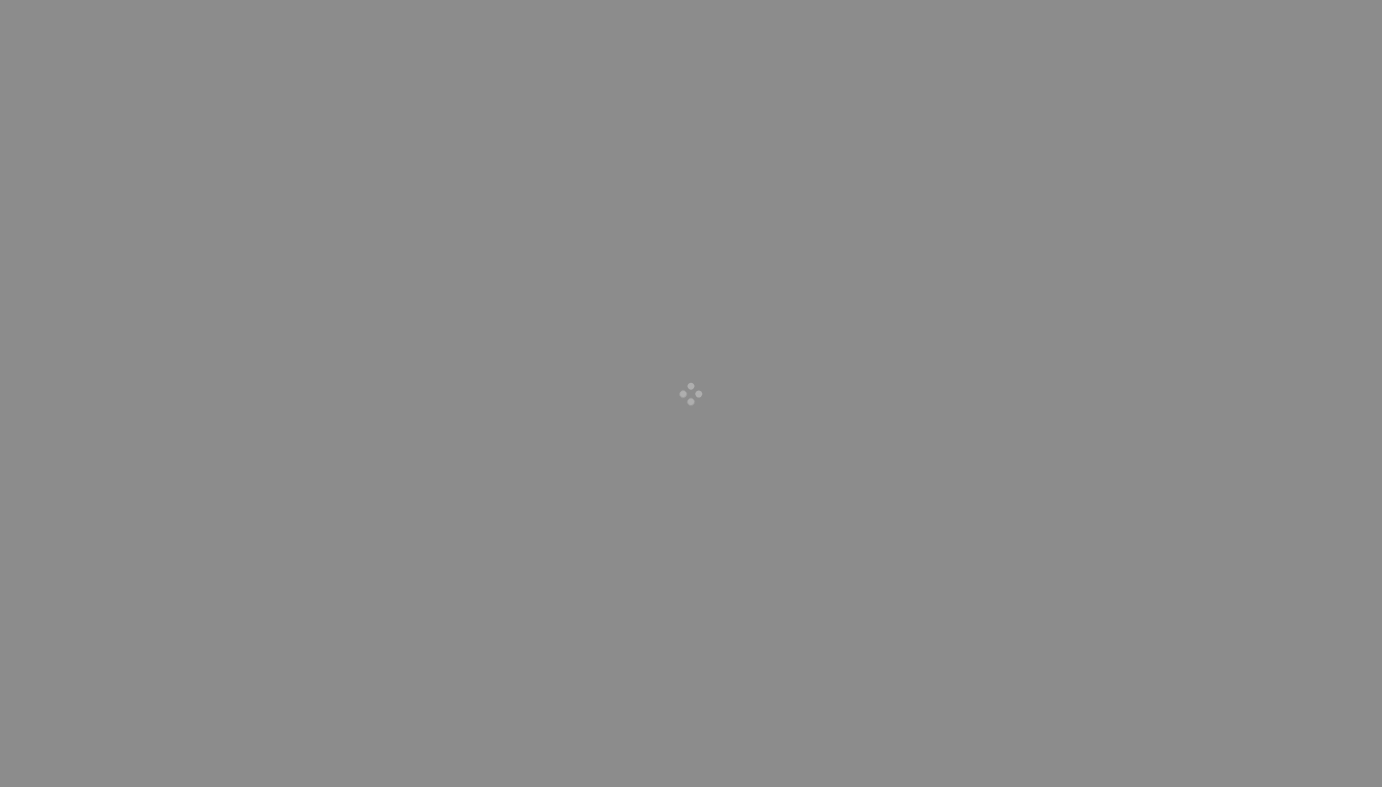 scroll, scrollTop: 0, scrollLeft: 0, axis: both 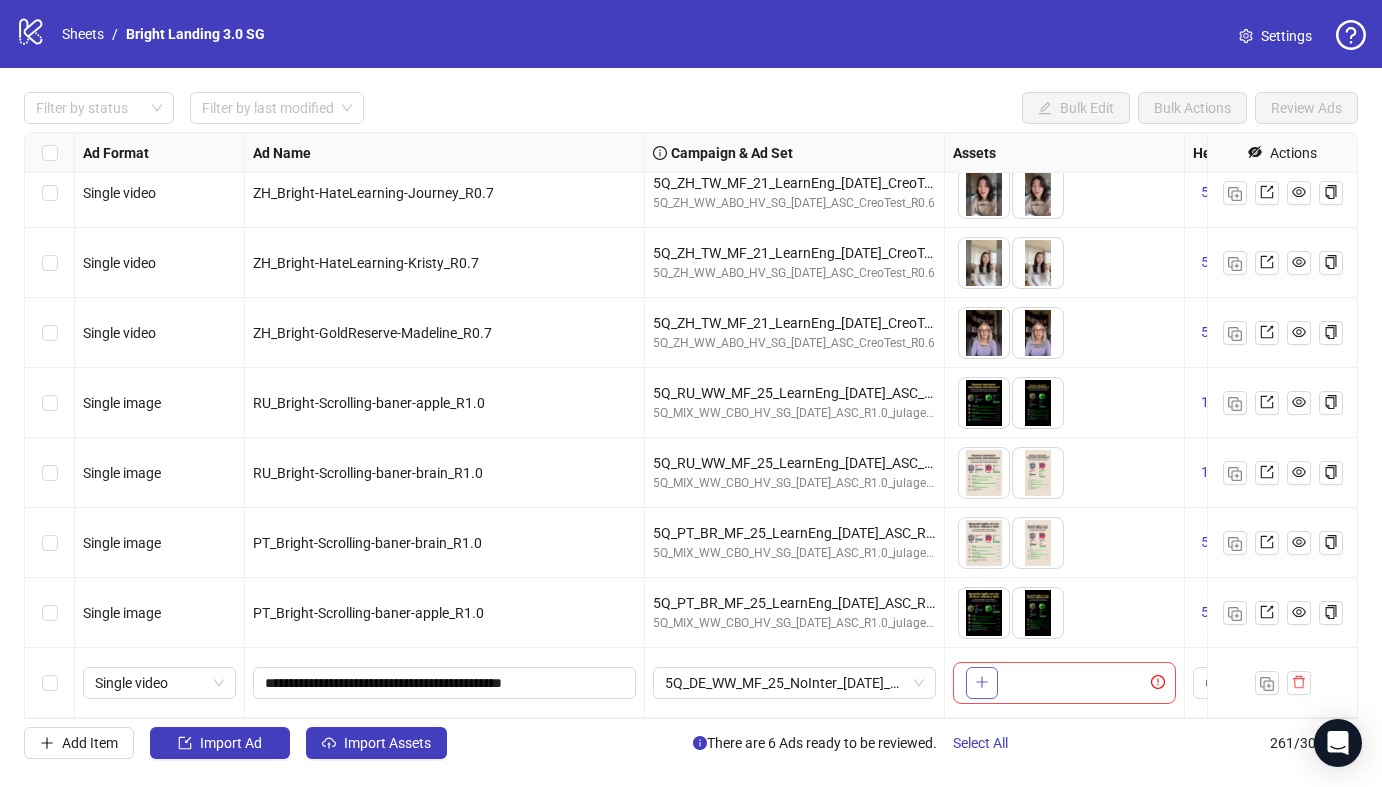 click 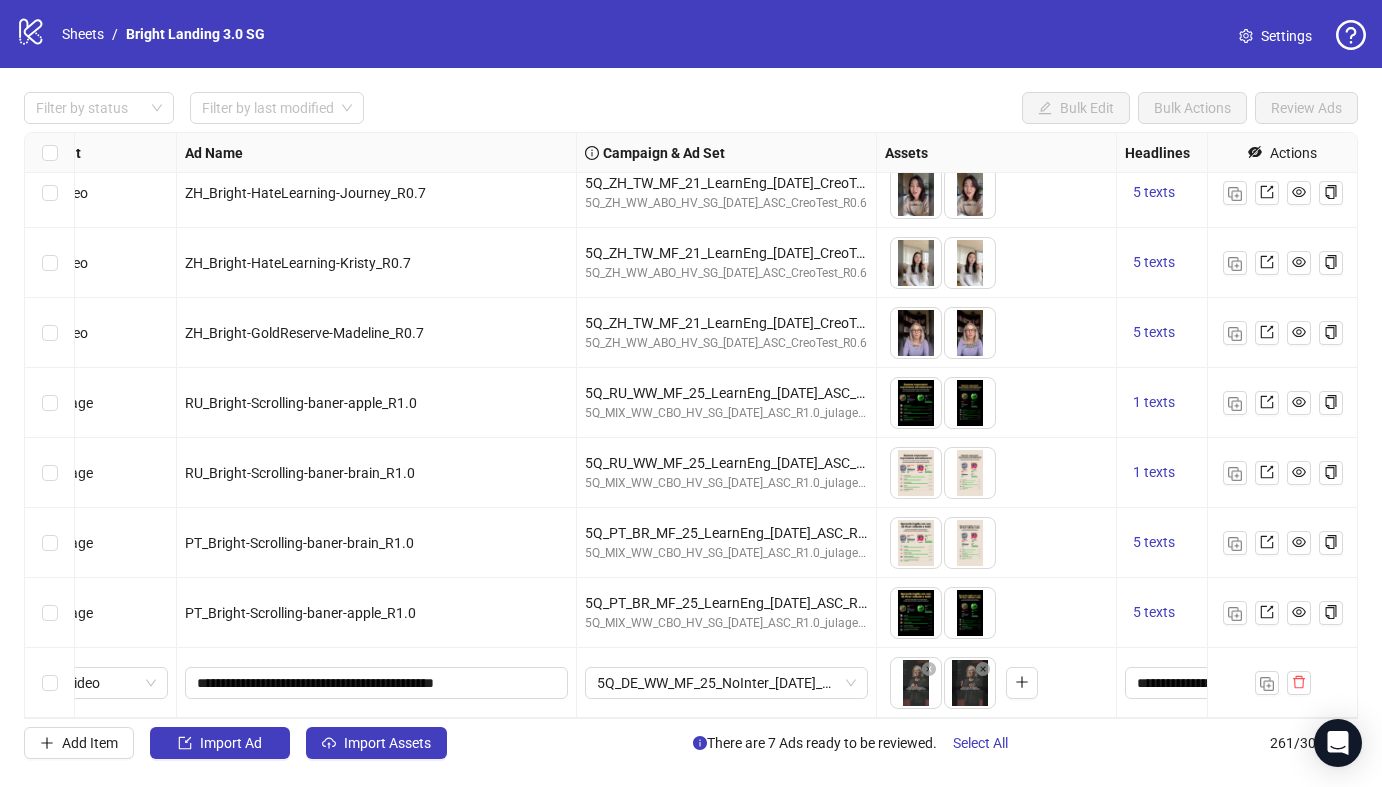 scroll, scrollTop: 17725, scrollLeft: 170, axis: both 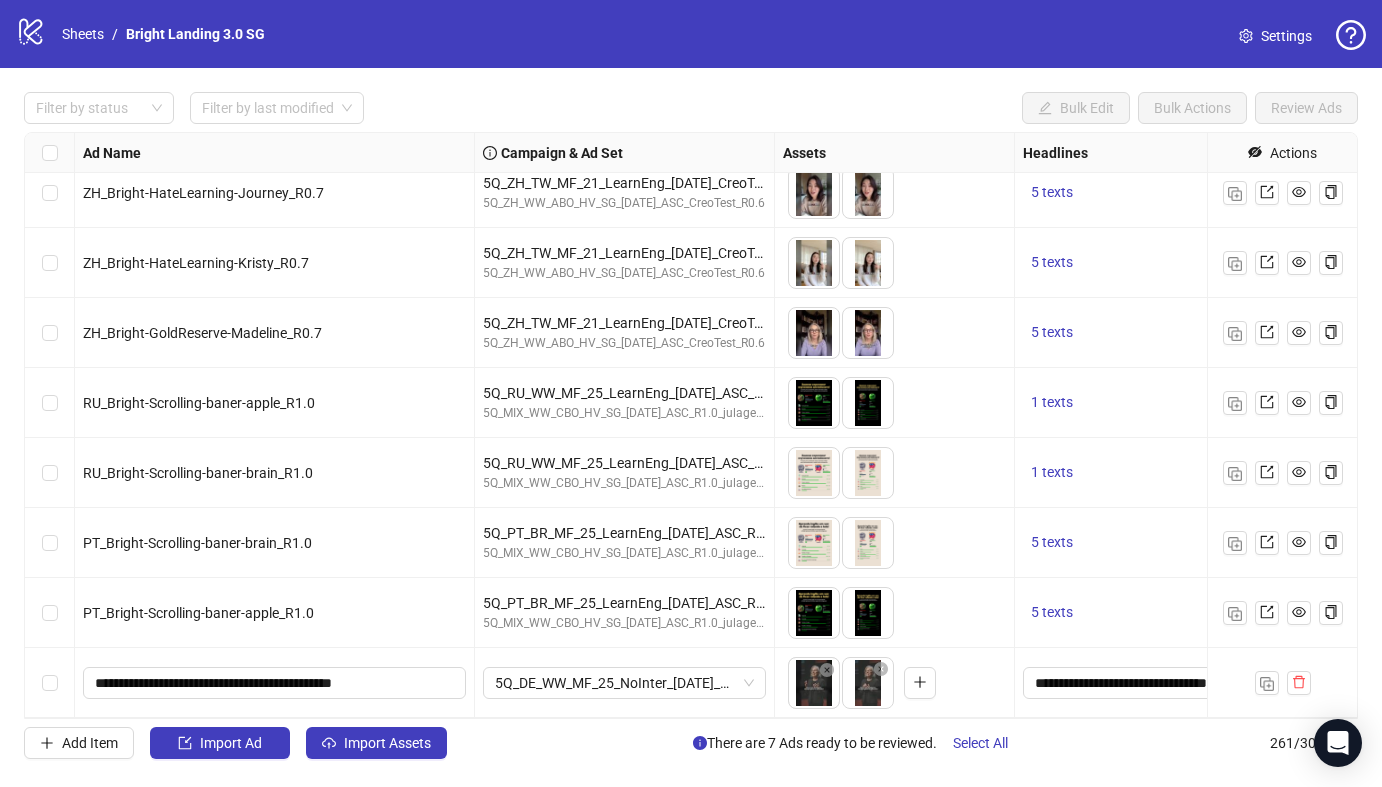drag, startPoint x: 876, startPoint y: 699, endPoint x: 823, endPoint y: 699, distance: 53 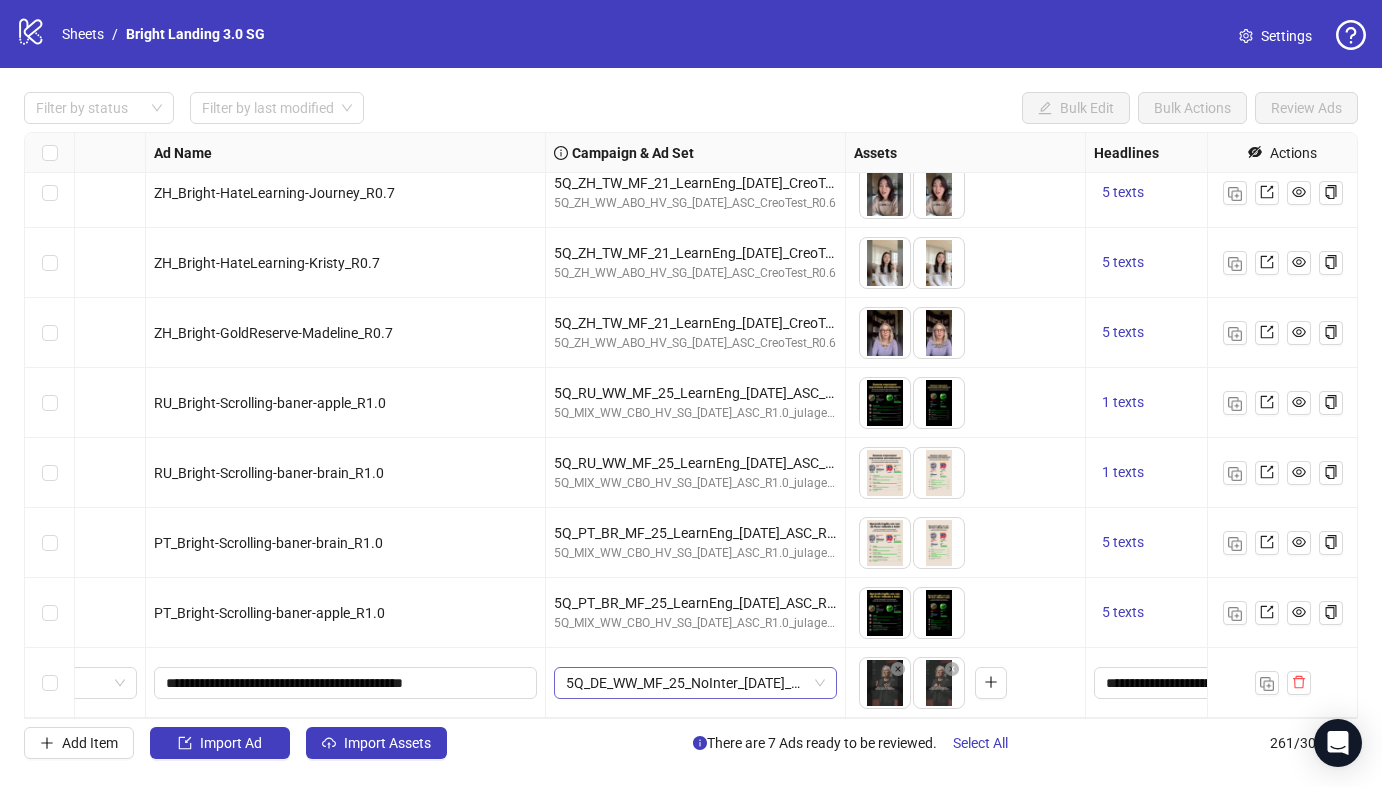 scroll, scrollTop: 17725, scrollLeft: 0, axis: vertical 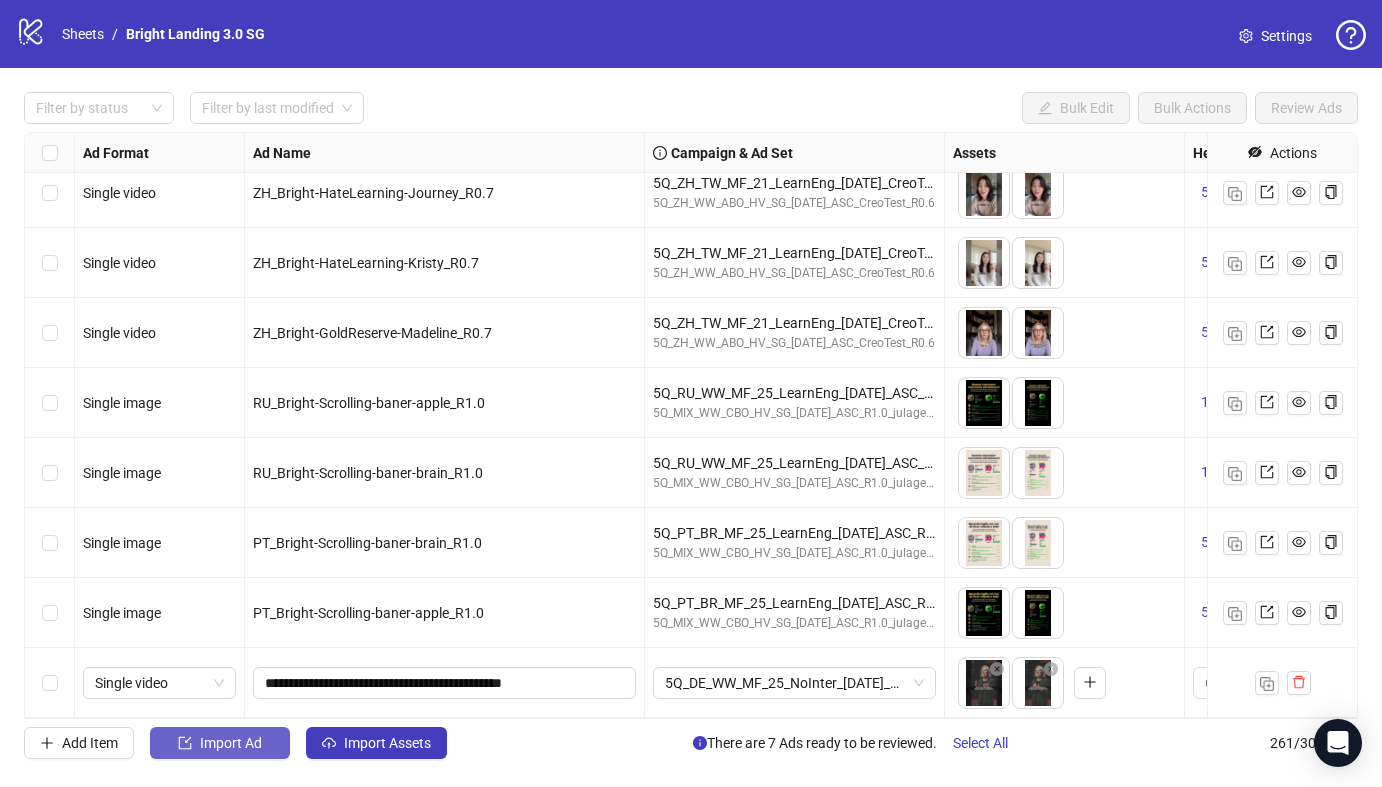 click on "Import Ad" at bounding box center [220, 743] 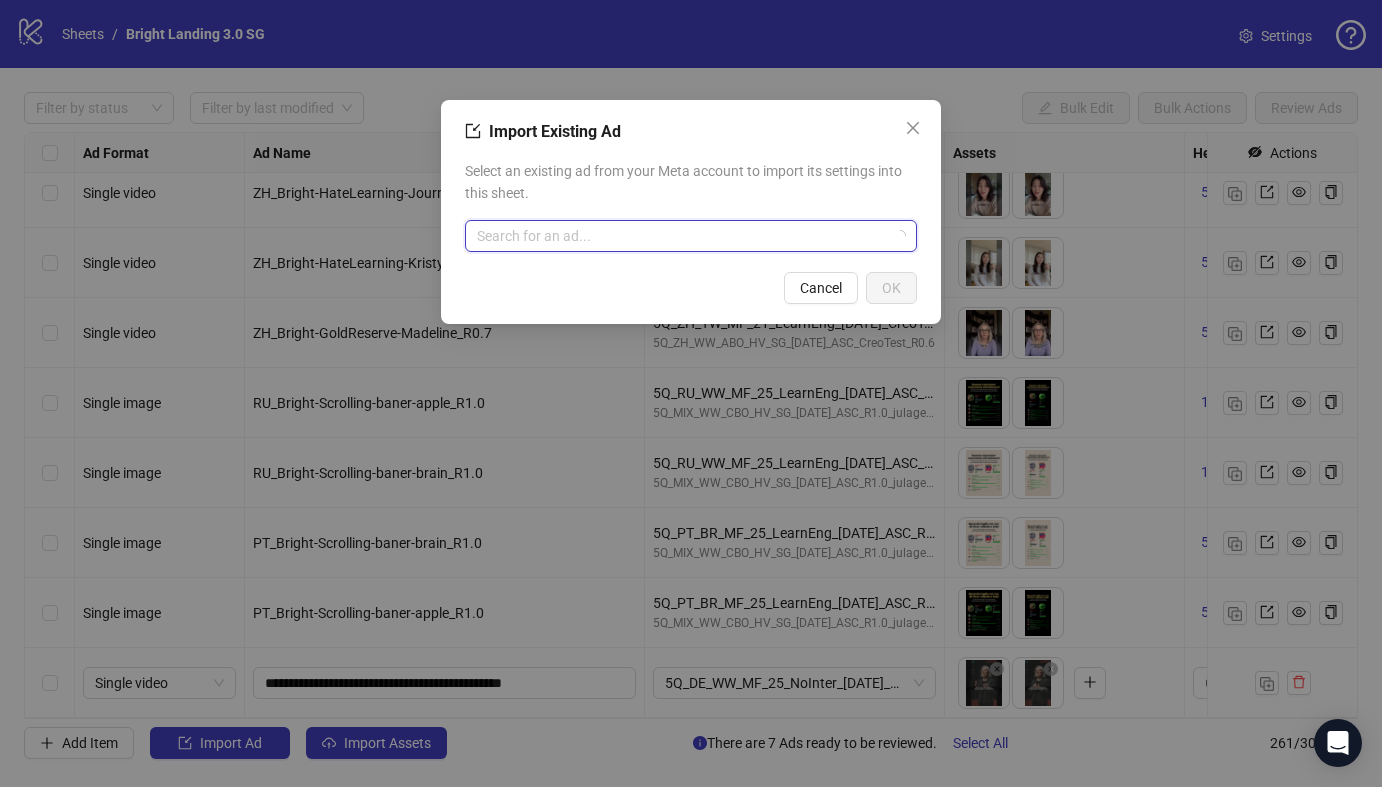 click at bounding box center [682, 236] 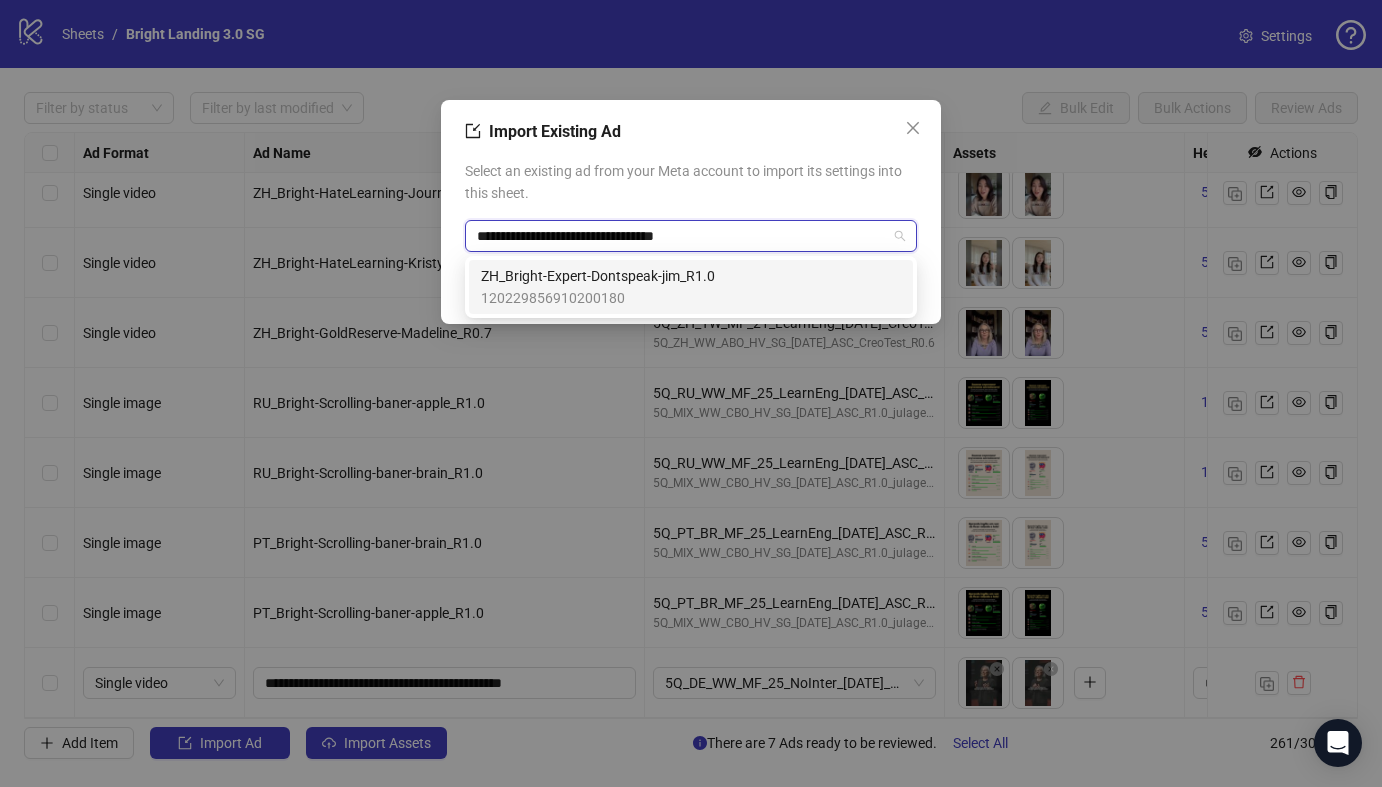 click on "ZH_Bright-Expert-Dontspeak-jim_R1.0" at bounding box center [598, 276] 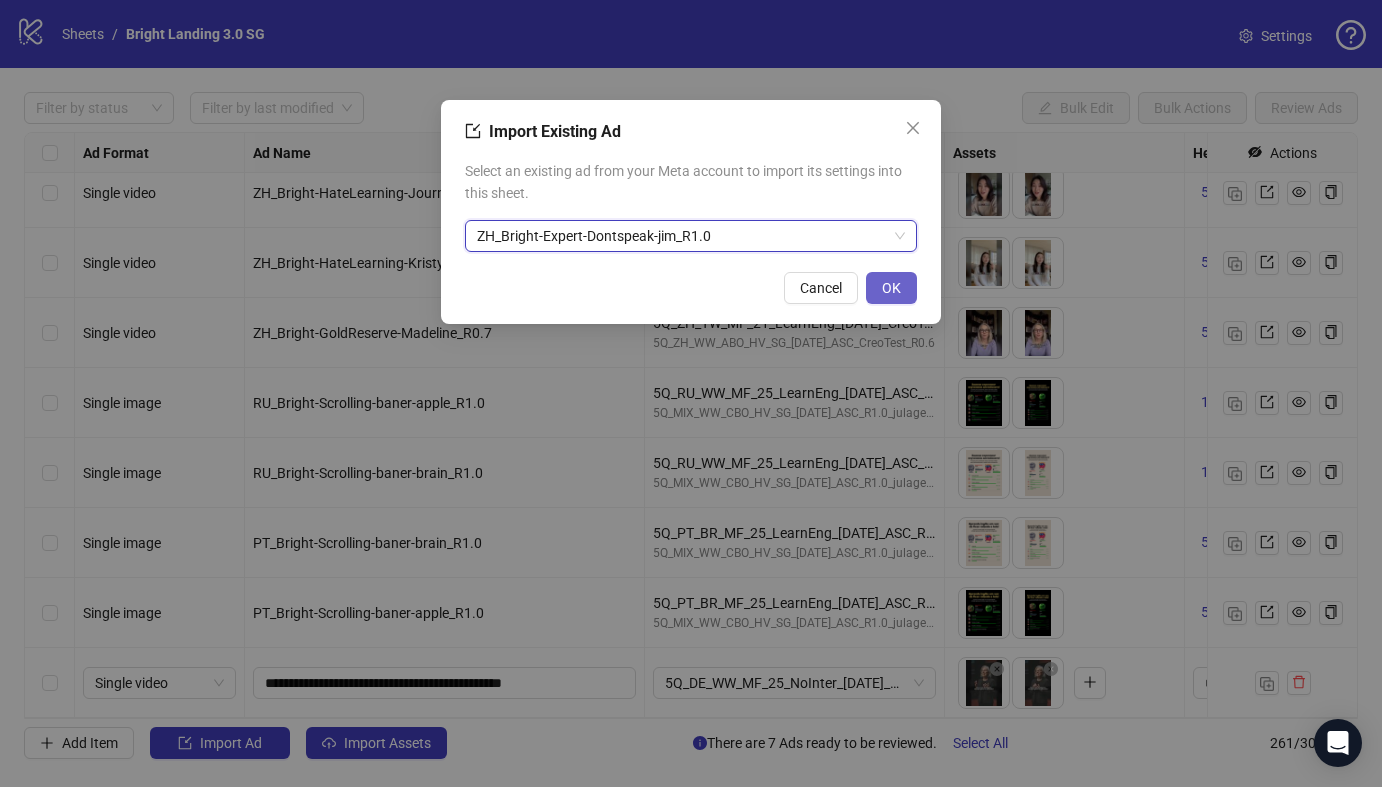click on "OK" at bounding box center (891, 288) 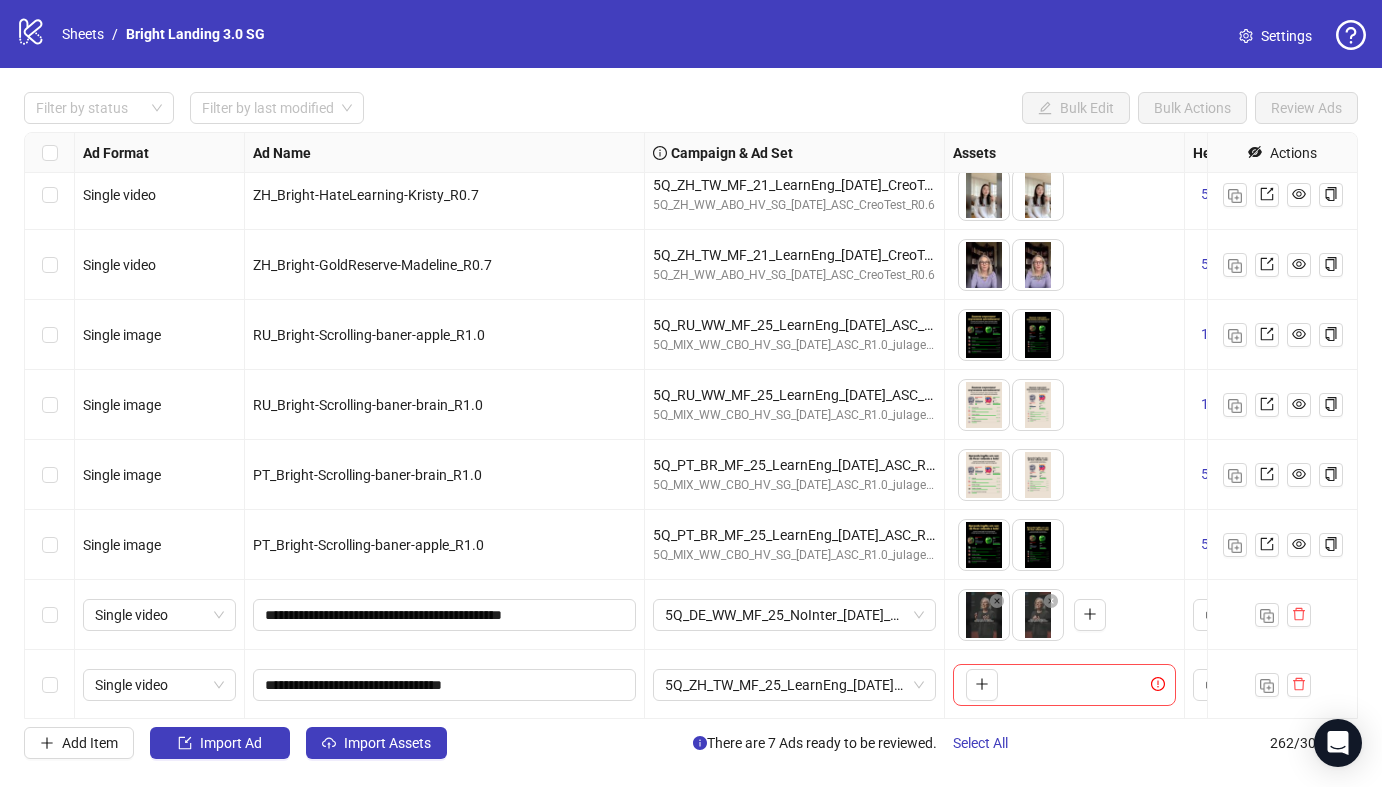 scroll, scrollTop: 17795, scrollLeft: 0, axis: vertical 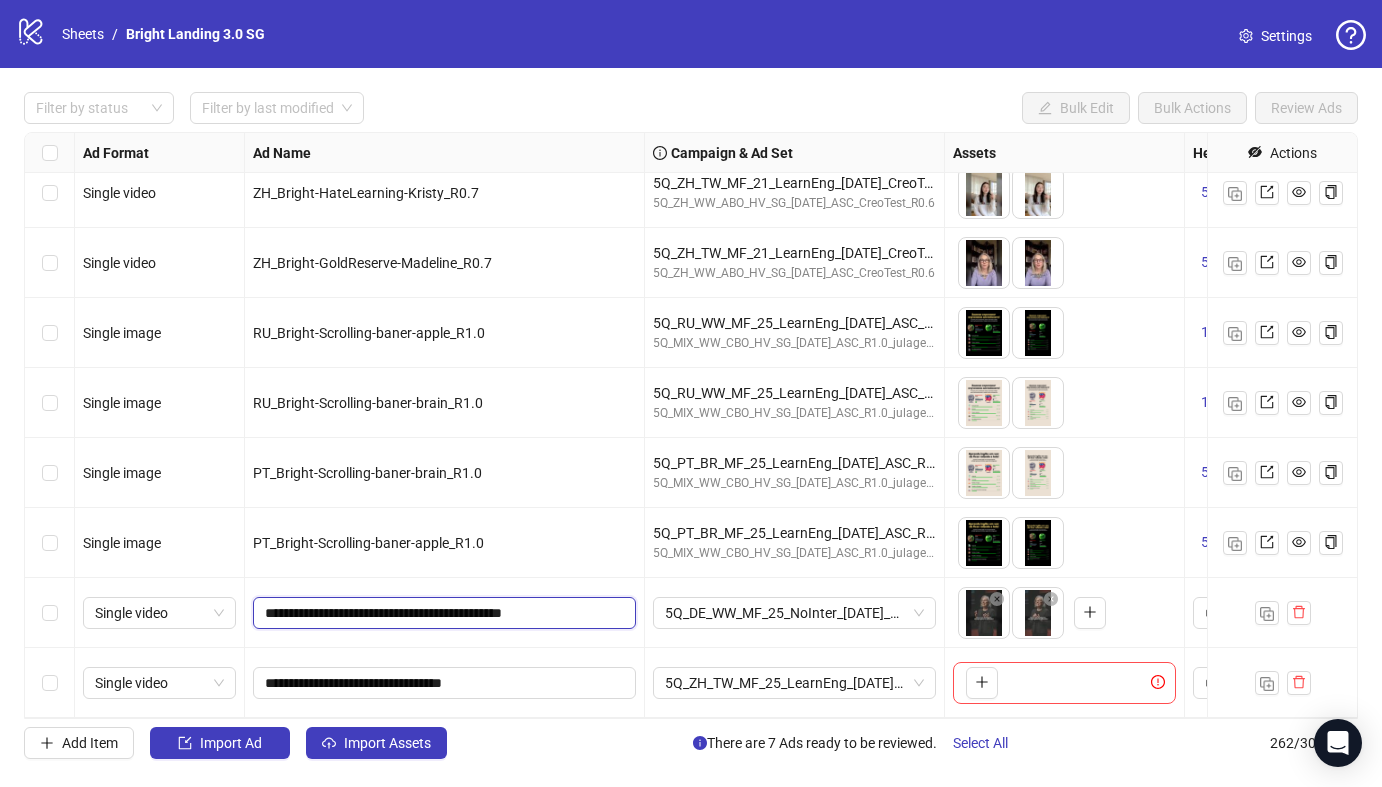 drag, startPoint x: 552, startPoint y: 611, endPoint x: 292, endPoint y: 619, distance: 260.12305 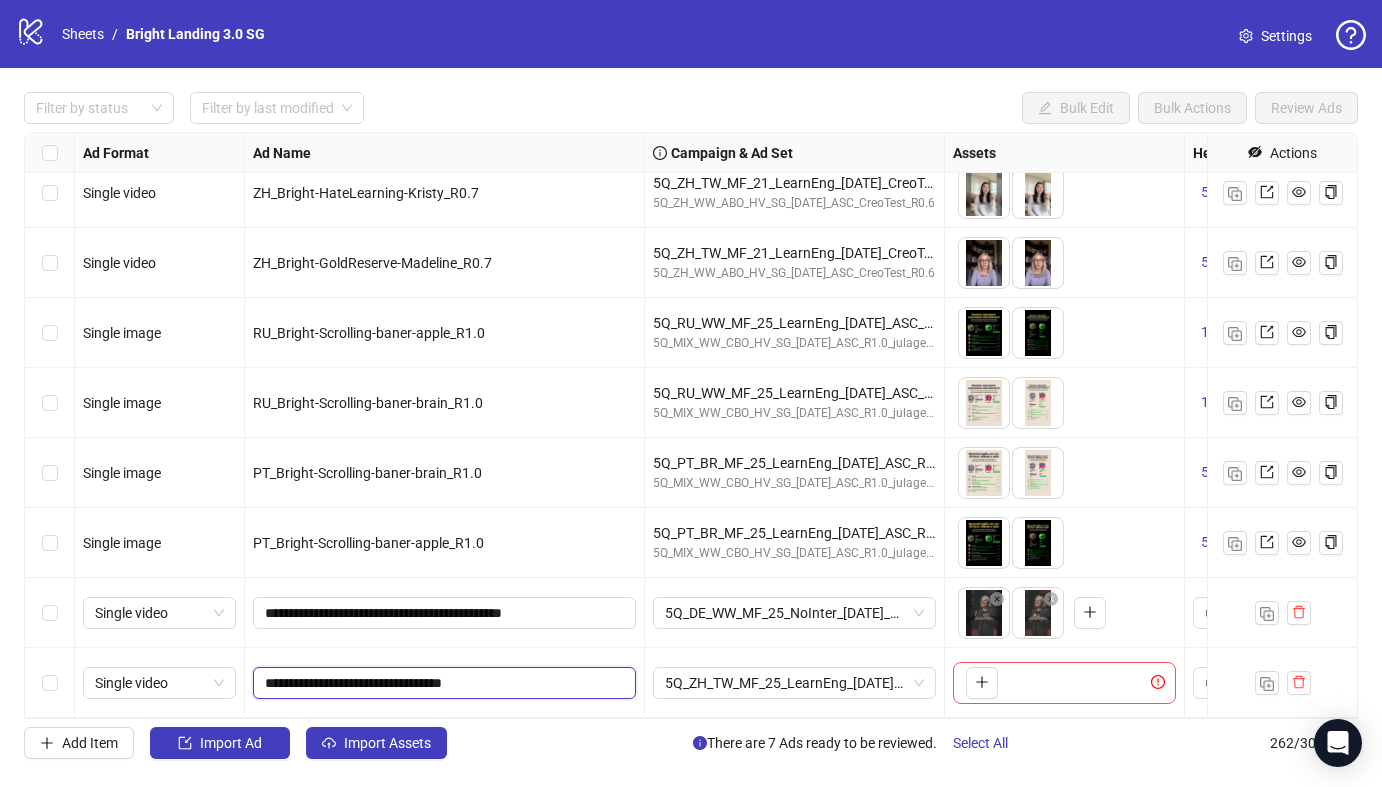 drag, startPoint x: 462, startPoint y: 686, endPoint x: 293, endPoint y: 684, distance: 169.01184 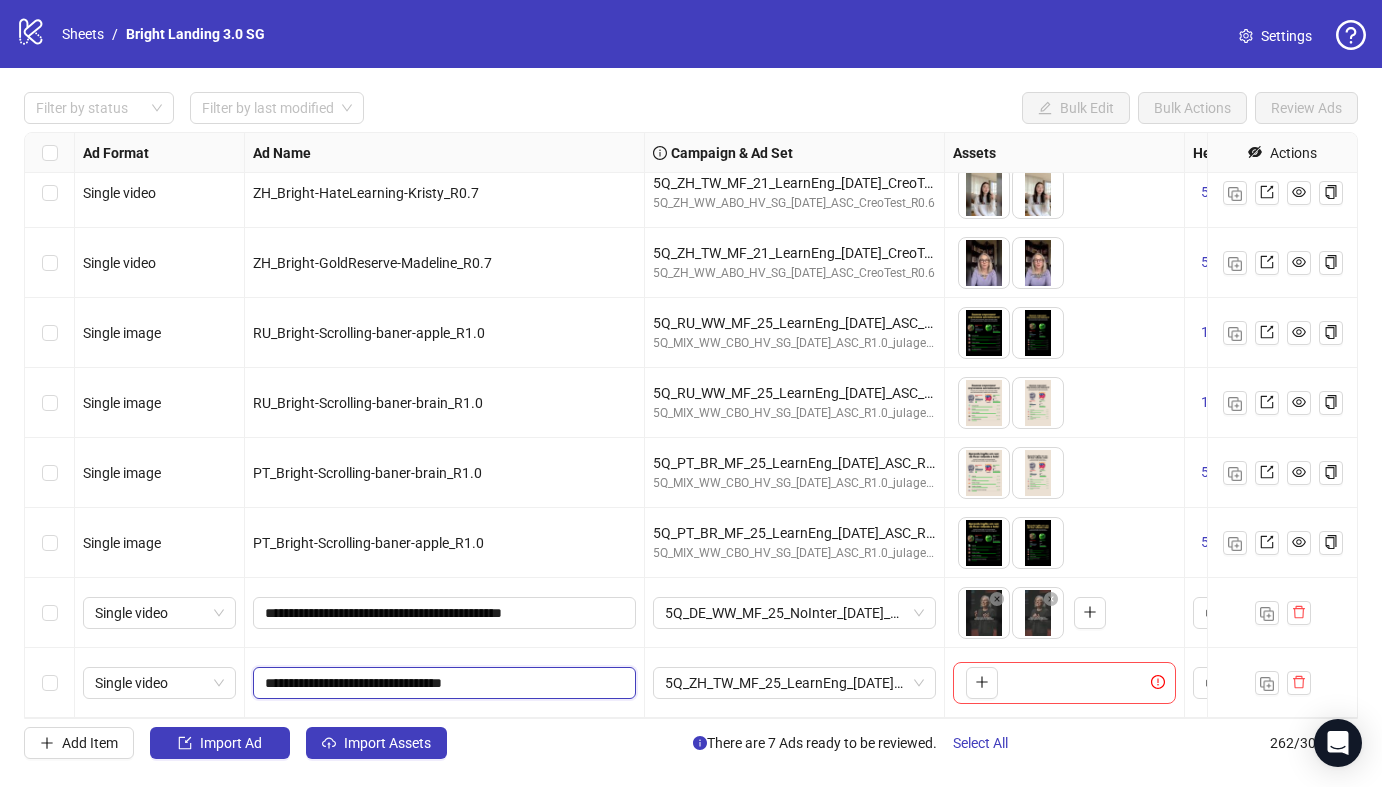 click on "**********" at bounding box center (442, 683) 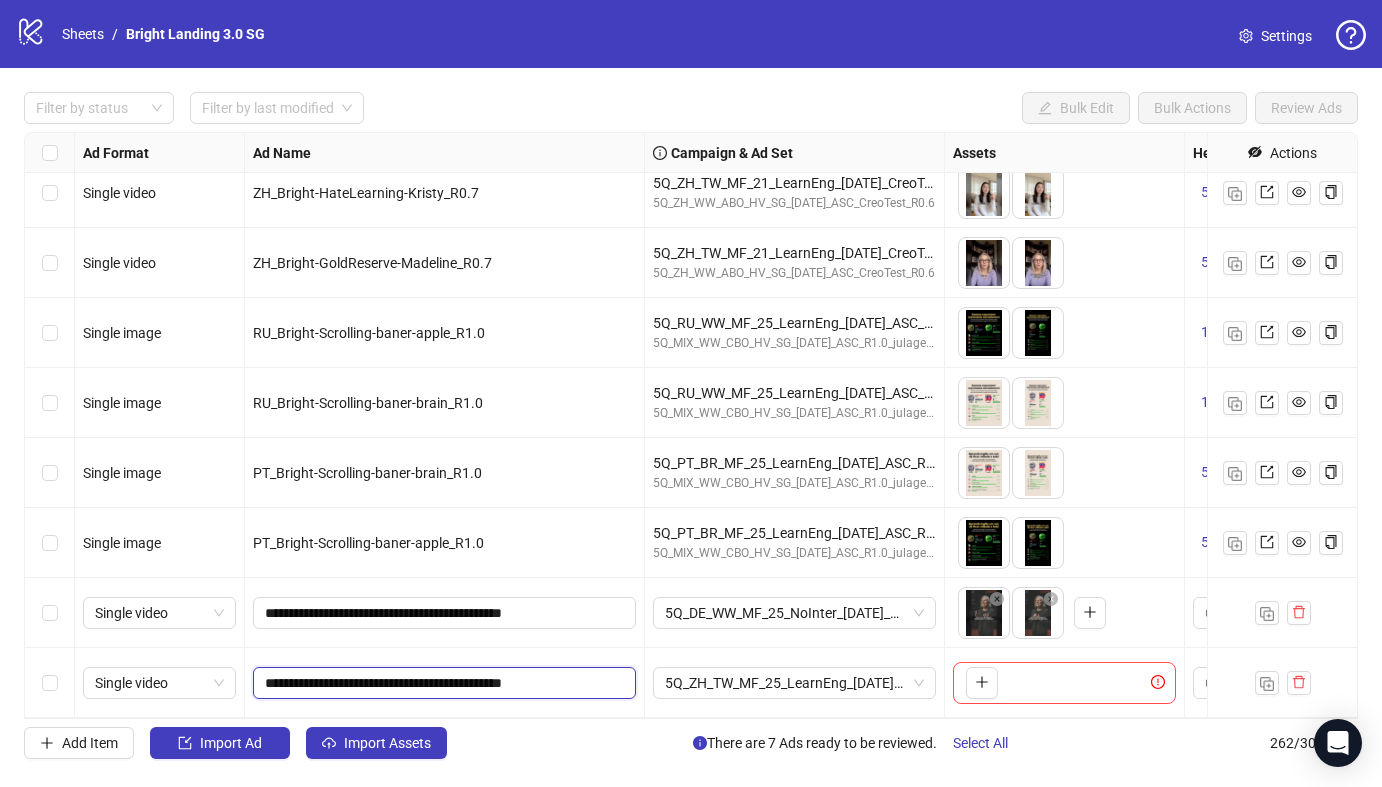 drag, startPoint x: 554, startPoint y: 683, endPoint x: 488, endPoint y: 563, distance: 136.95255 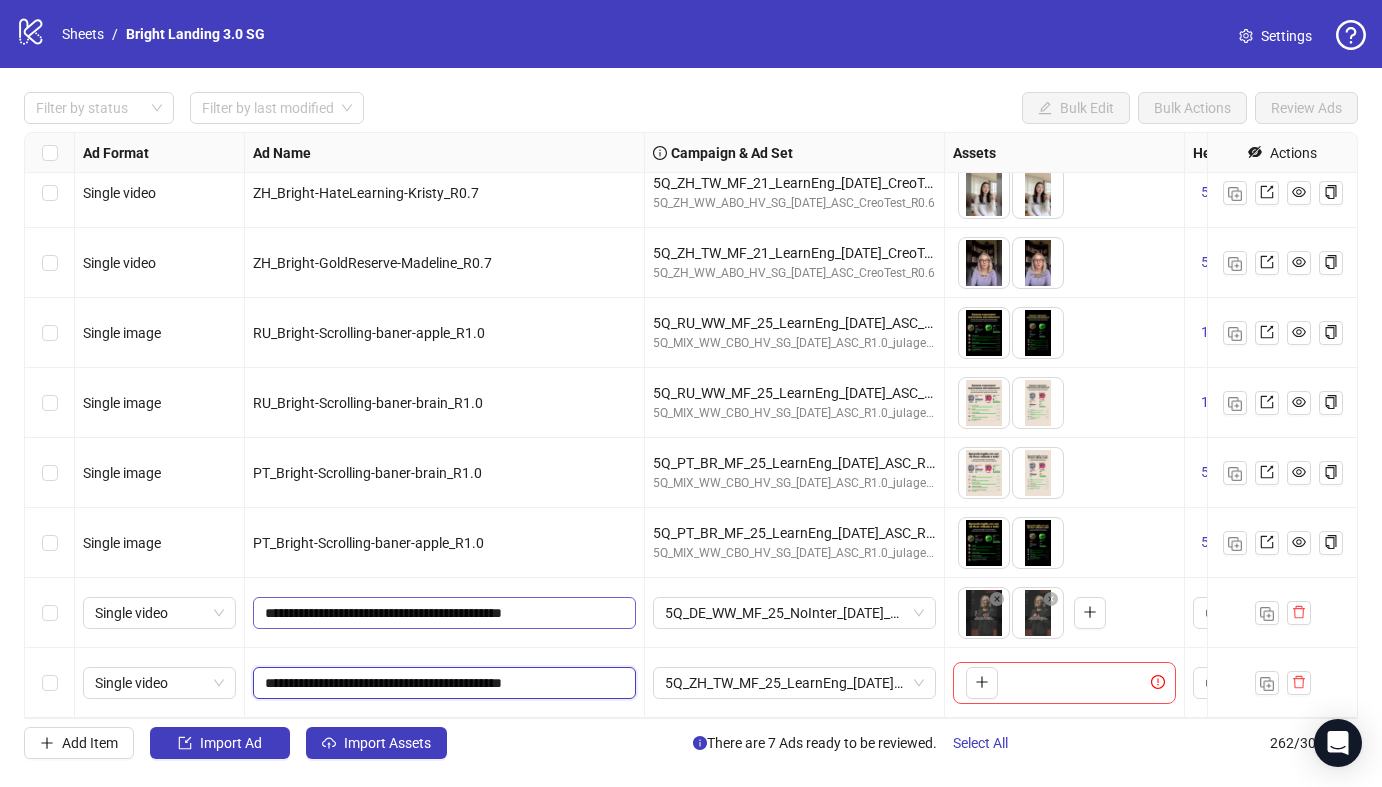 scroll, scrollTop: 17795, scrollLeft: 89, axis: both 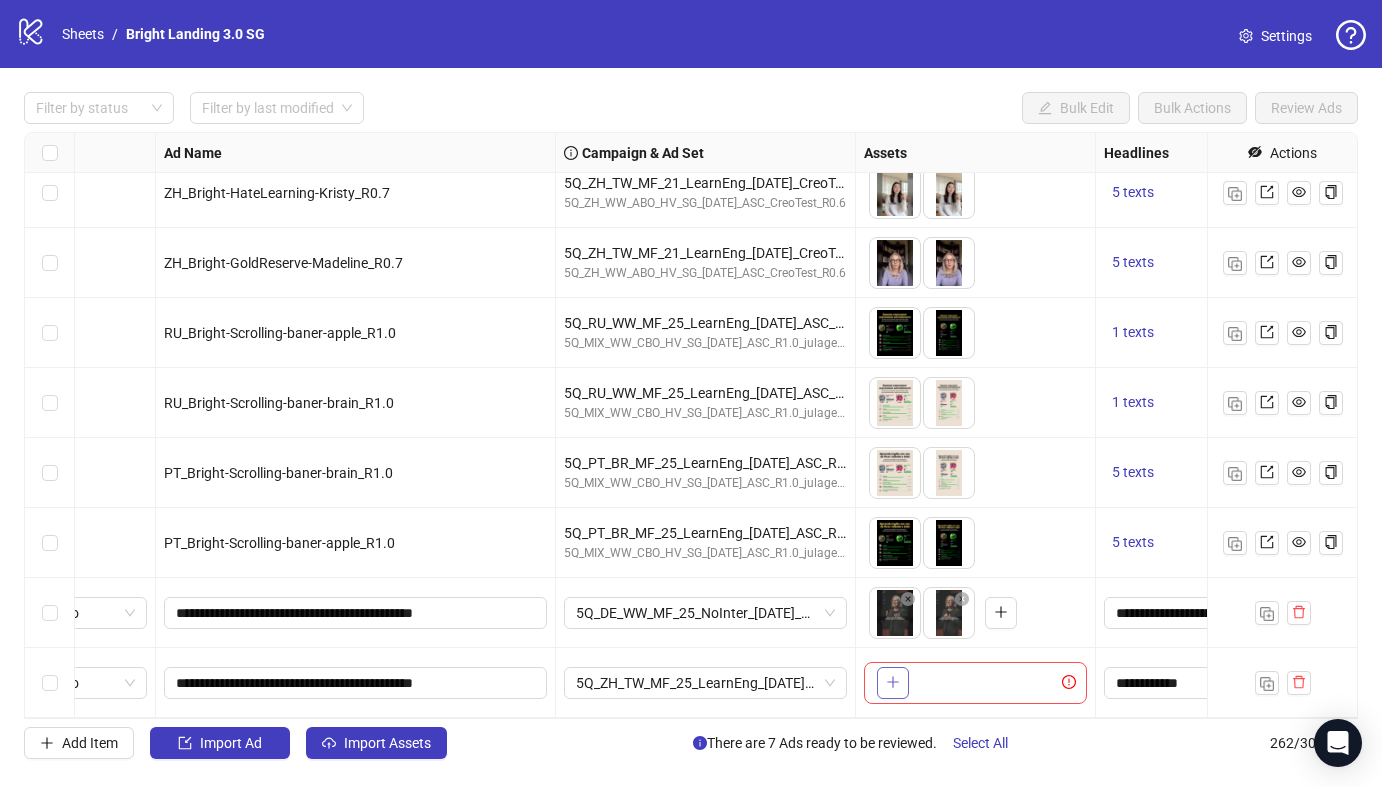 click 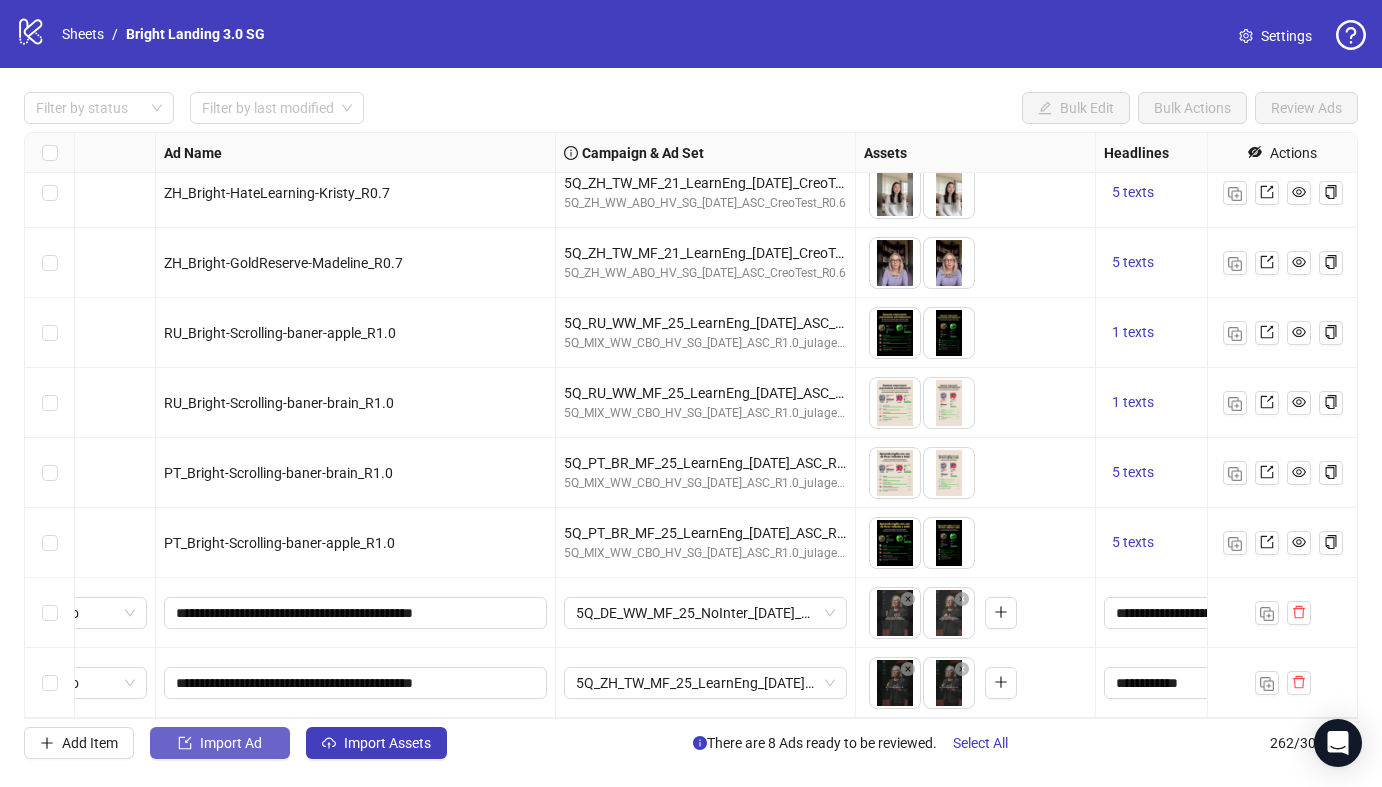 click on "Import Ad" at bounding box center (231, 743) 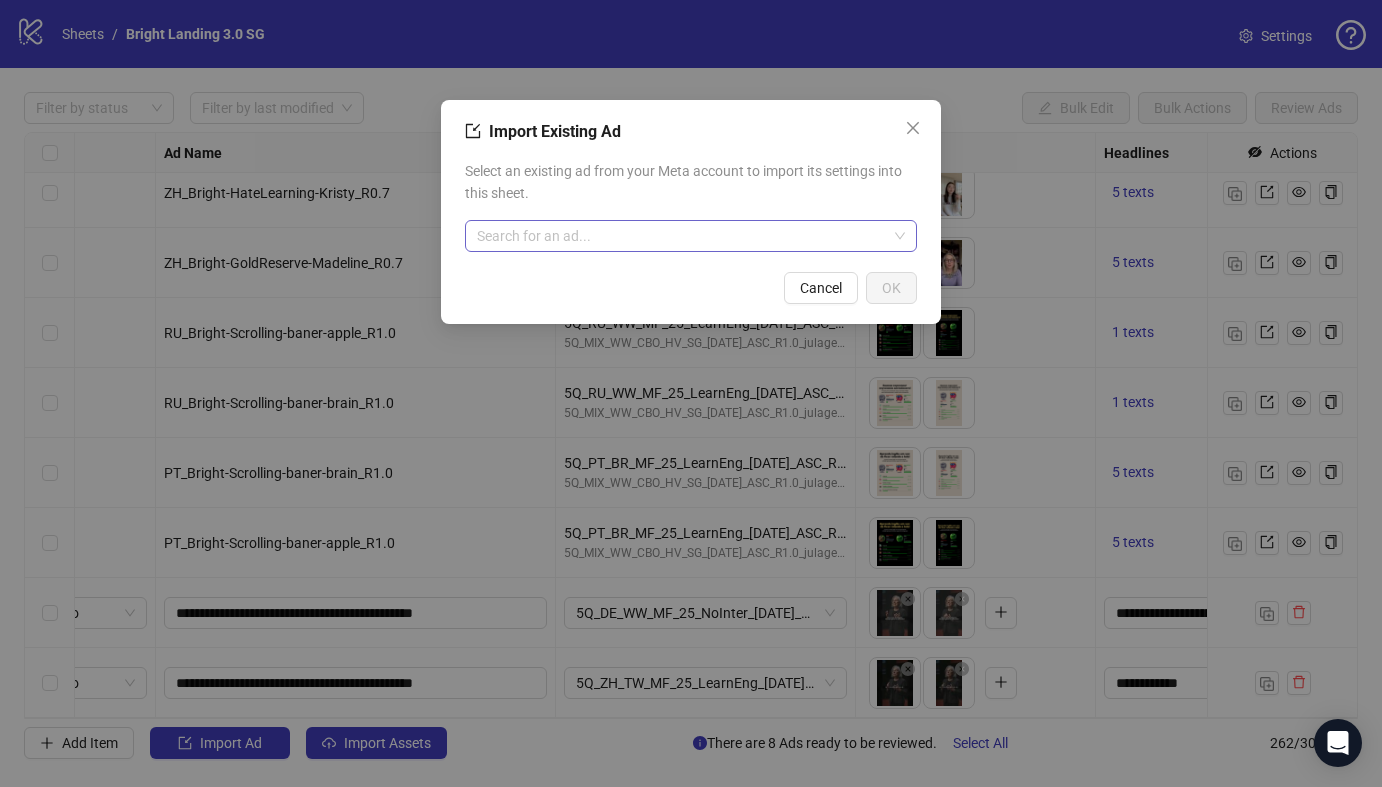 click at bounding box center [682, 236] 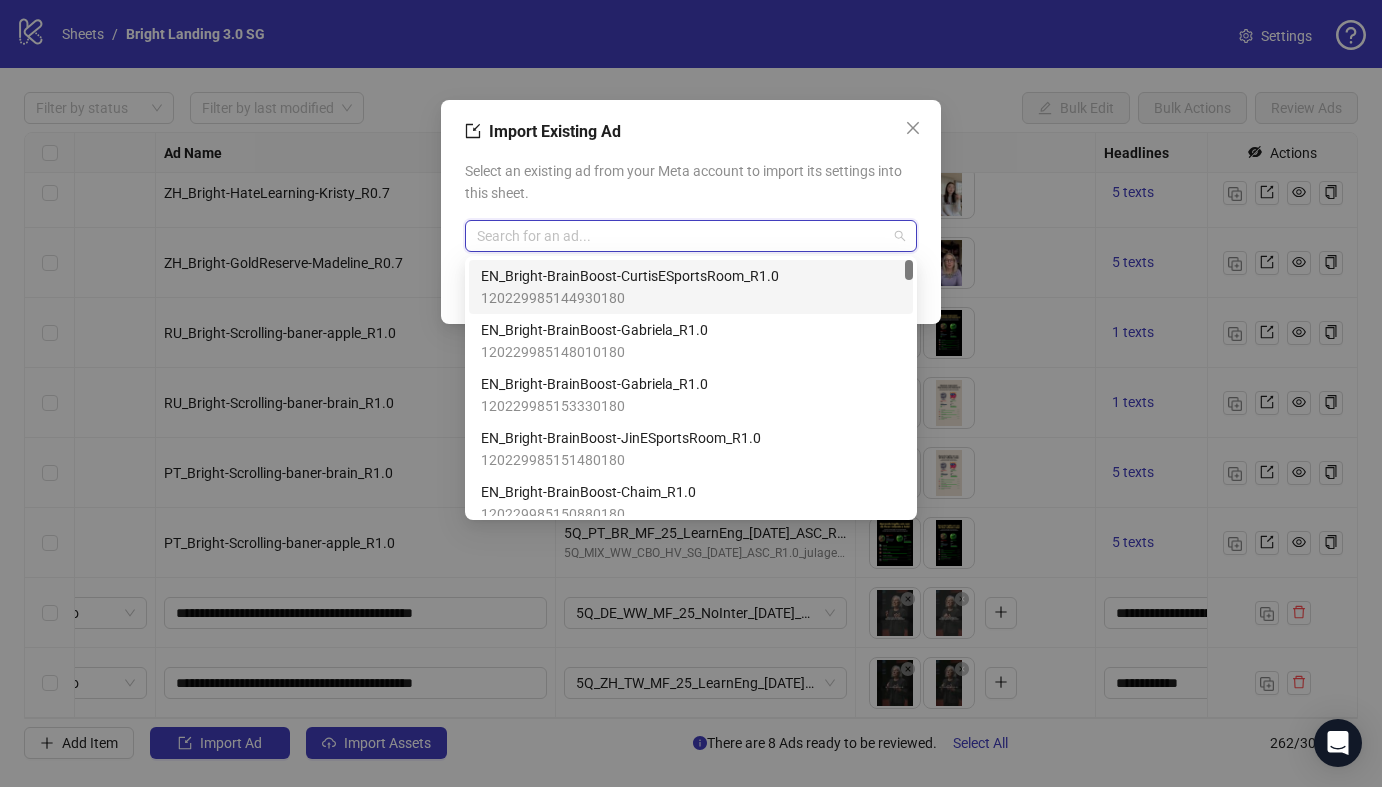 paste on "**********" 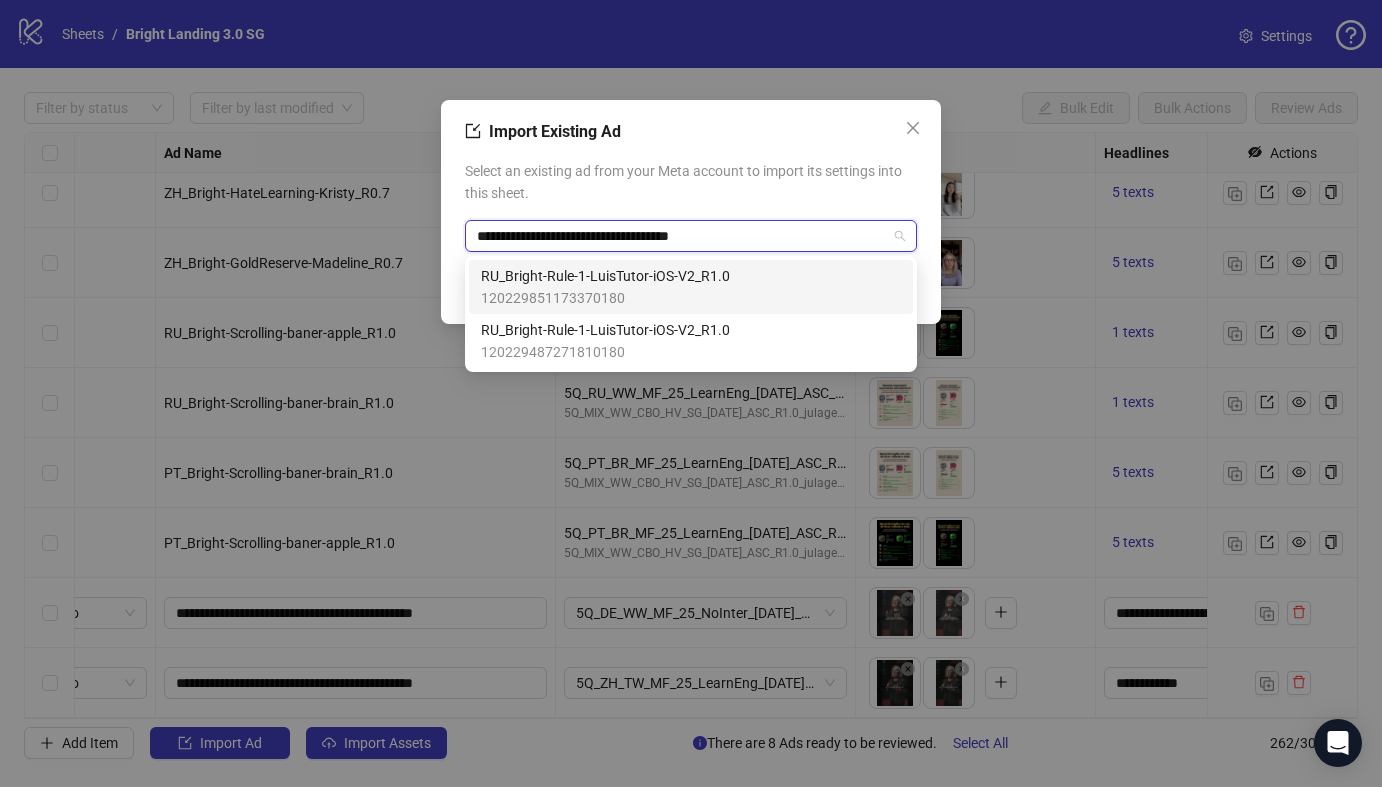 click on "RU_Bright-Rule-1-LuisTutor-iOS-V2_R1.0" at bounding box center (605, 276) 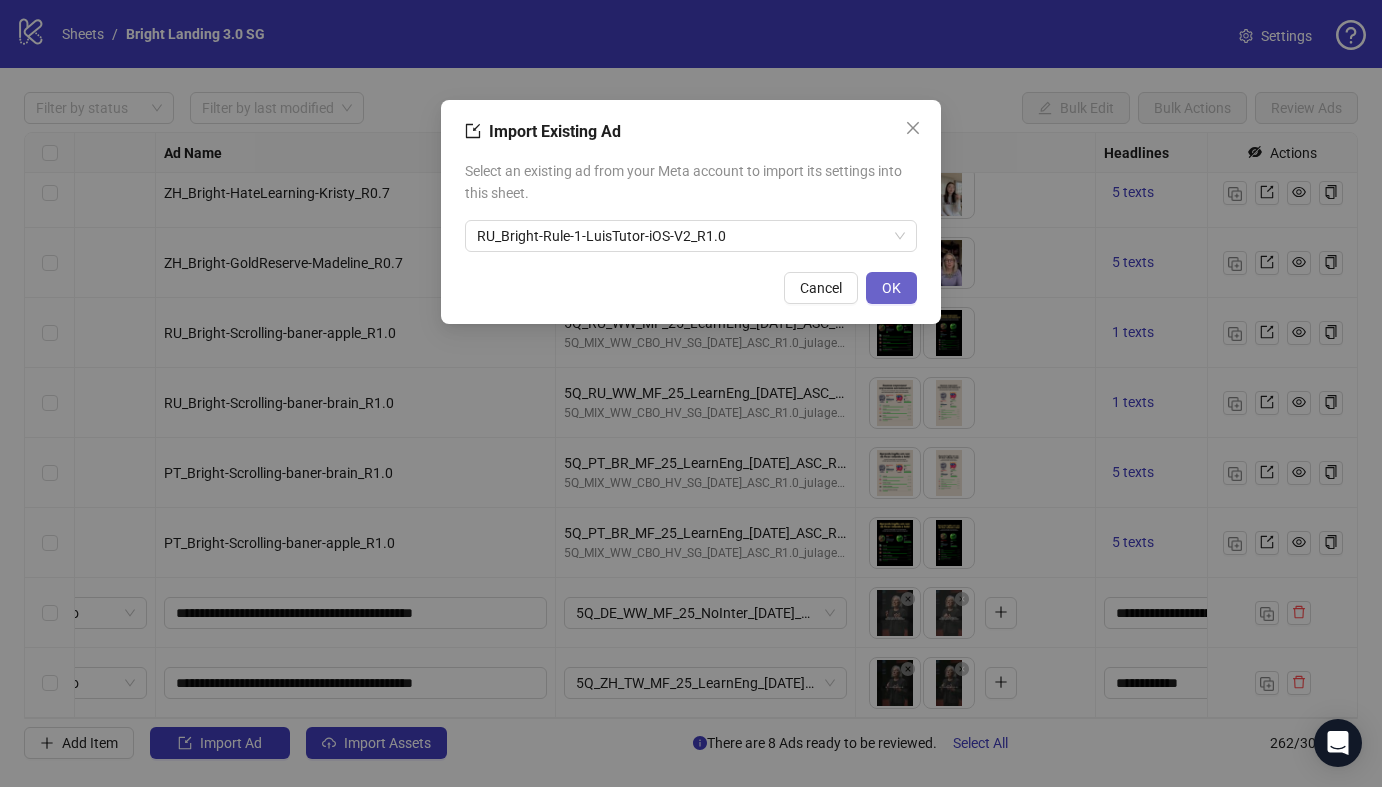 click on "OK" at bounding box center [891, 288] 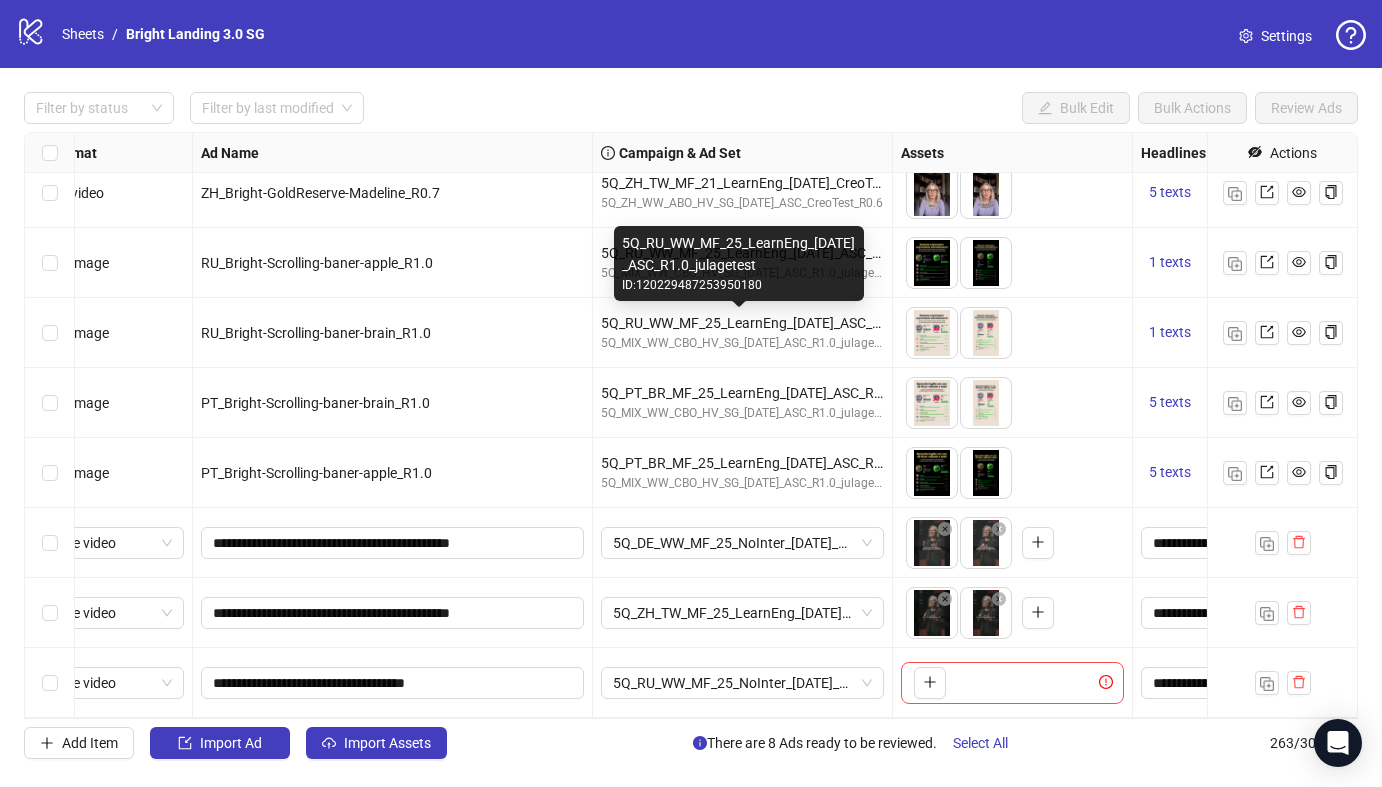 scroll, scrollTop: 17865, scrollLeft: 83, axis: both 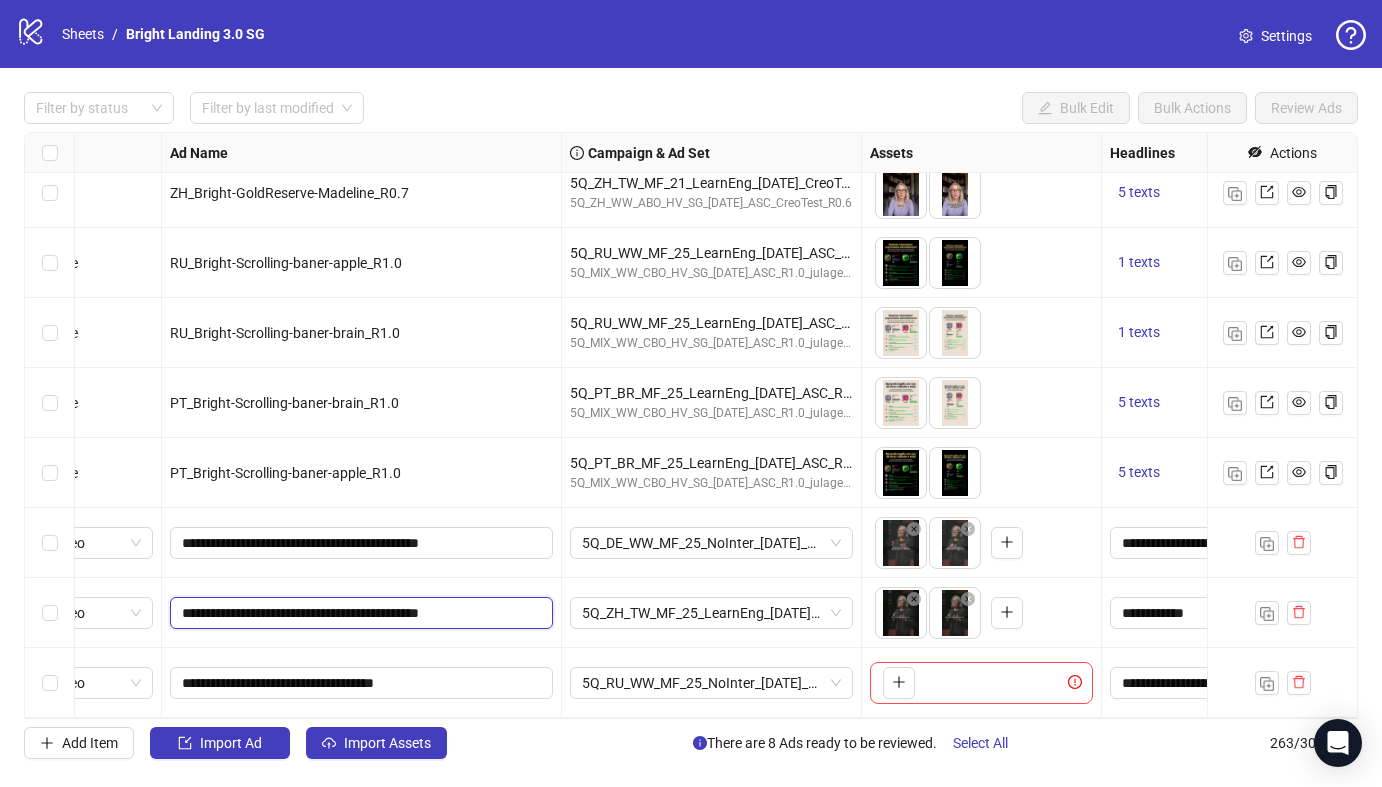 drag, startPoint x: 471, startPoint y: 611, endPoint x: 210, endPoint y: 611, distance: 261 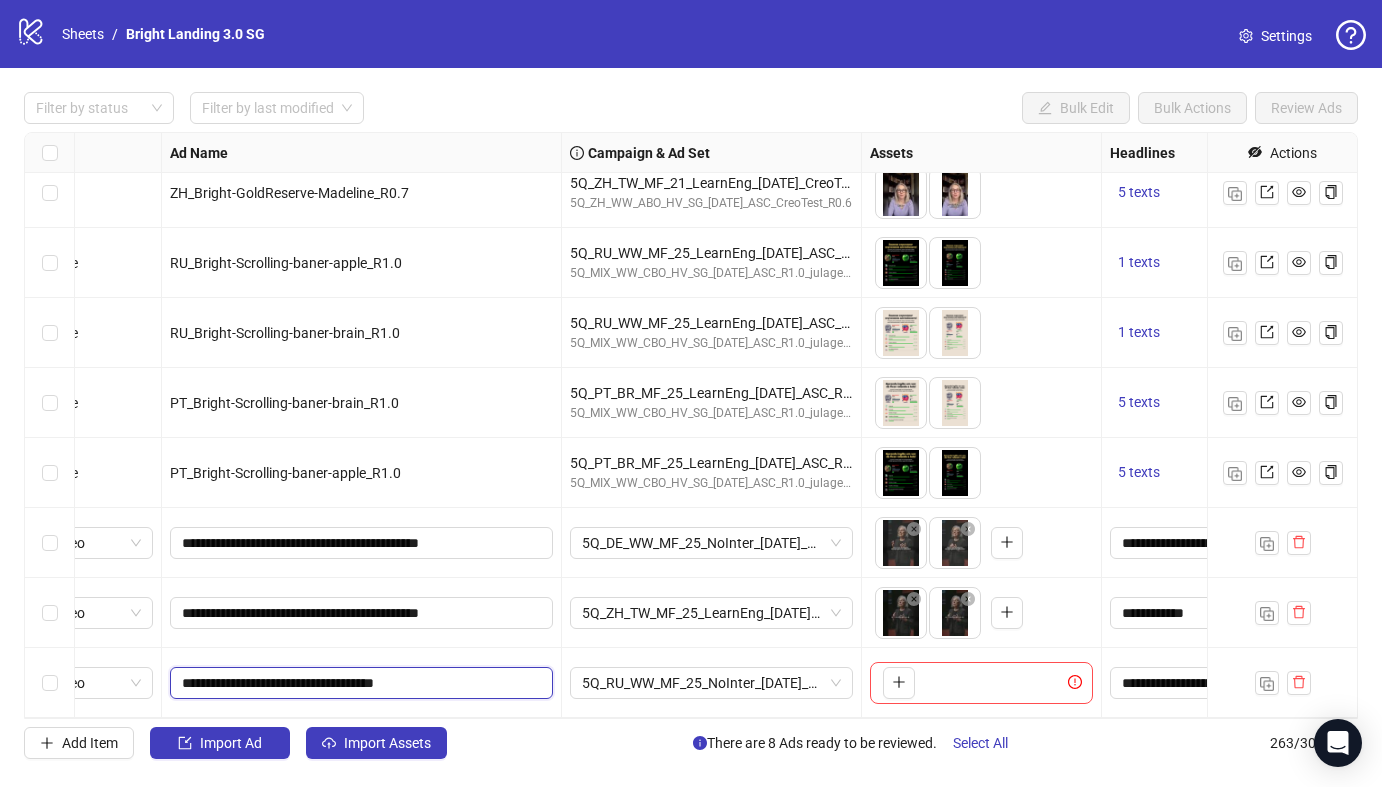 drag, startPoint x: 352, startPoint y: 684, endPoint x: 209, endPoint y: 683, distance: 143.0035 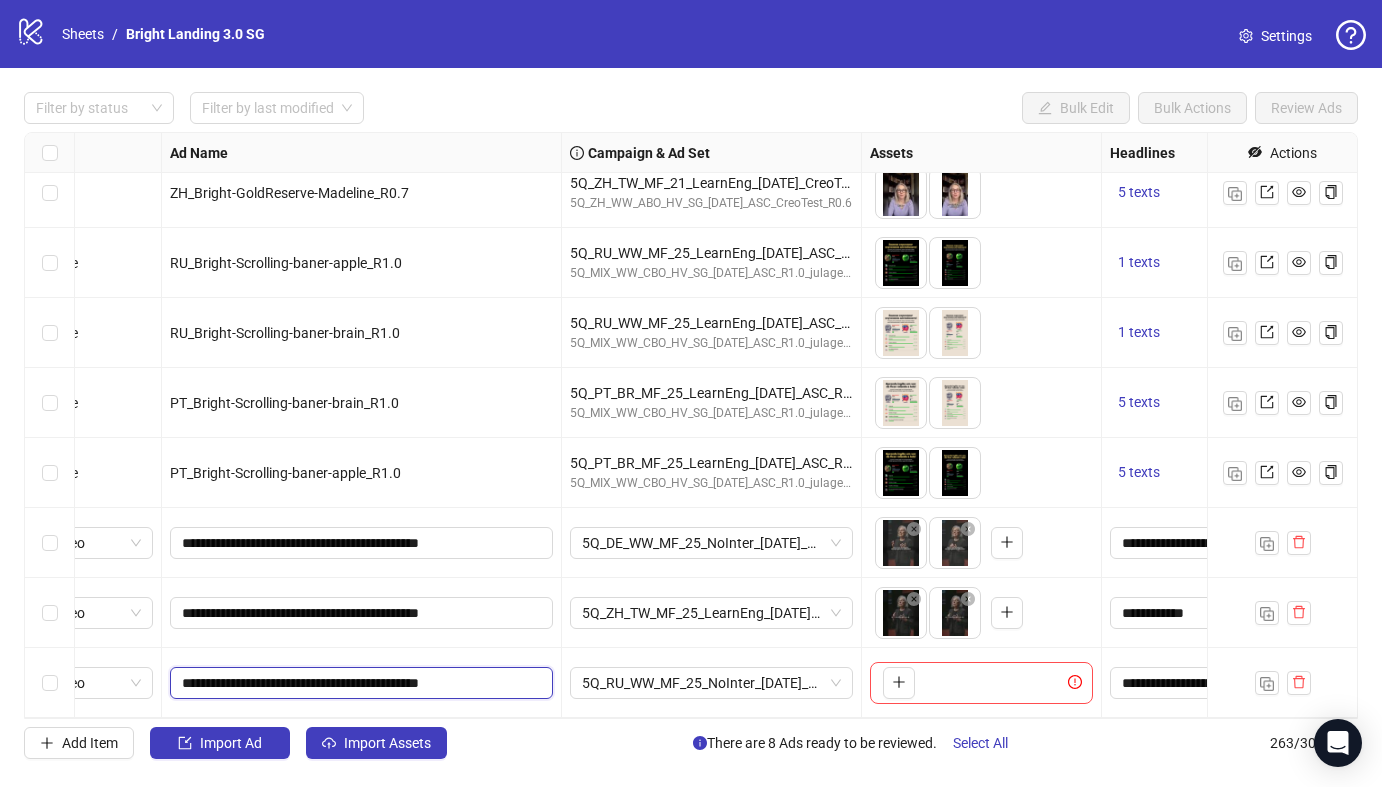 drag, startPoint x: 471, startPoint y: 683, endPoint x: 410, endPoint y: 575, distance: 124.036285 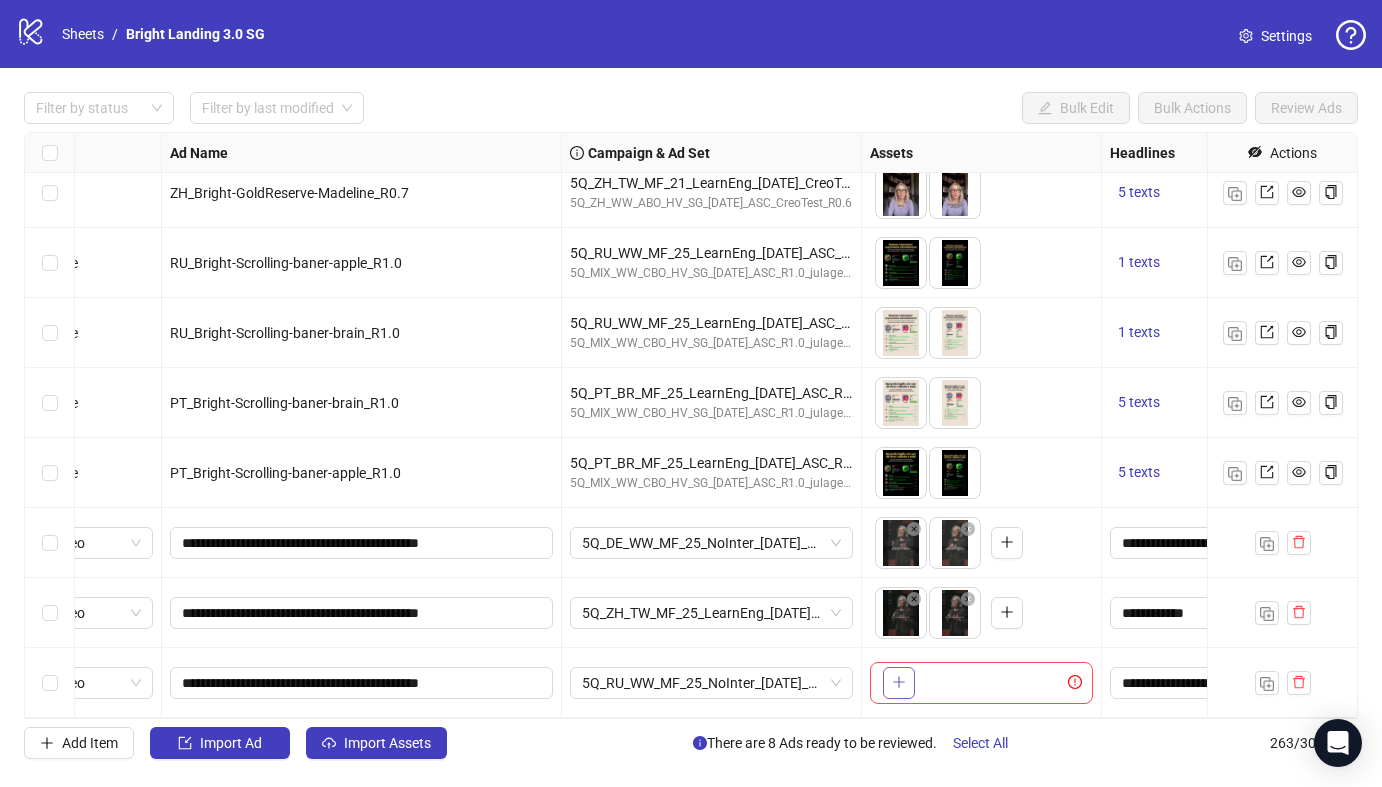 click 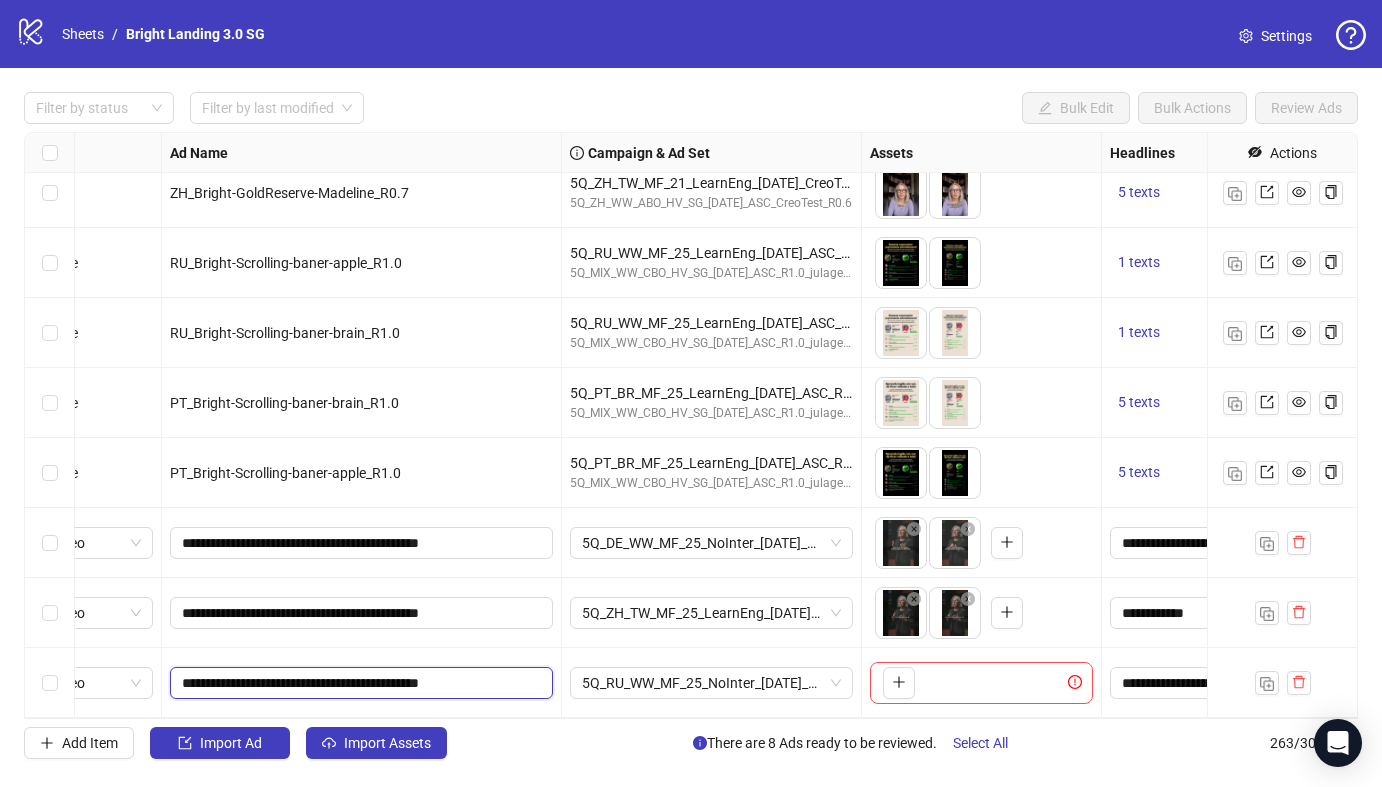 drag, startPoint x: 438, startPoint y: 682, endPoint x: 248, endPoint y: 676, distance: 190.09471 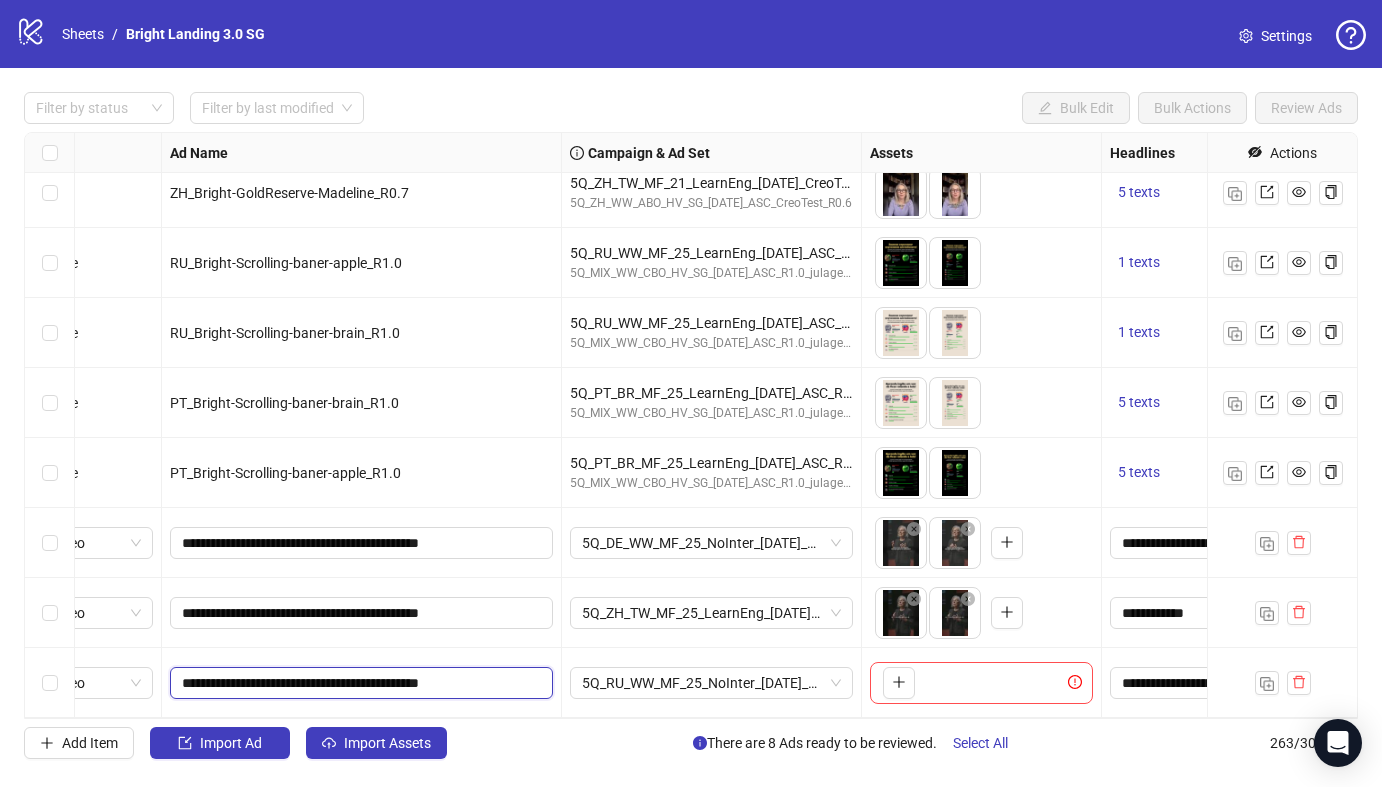 click on "**********" at bounding box center [359, 683] 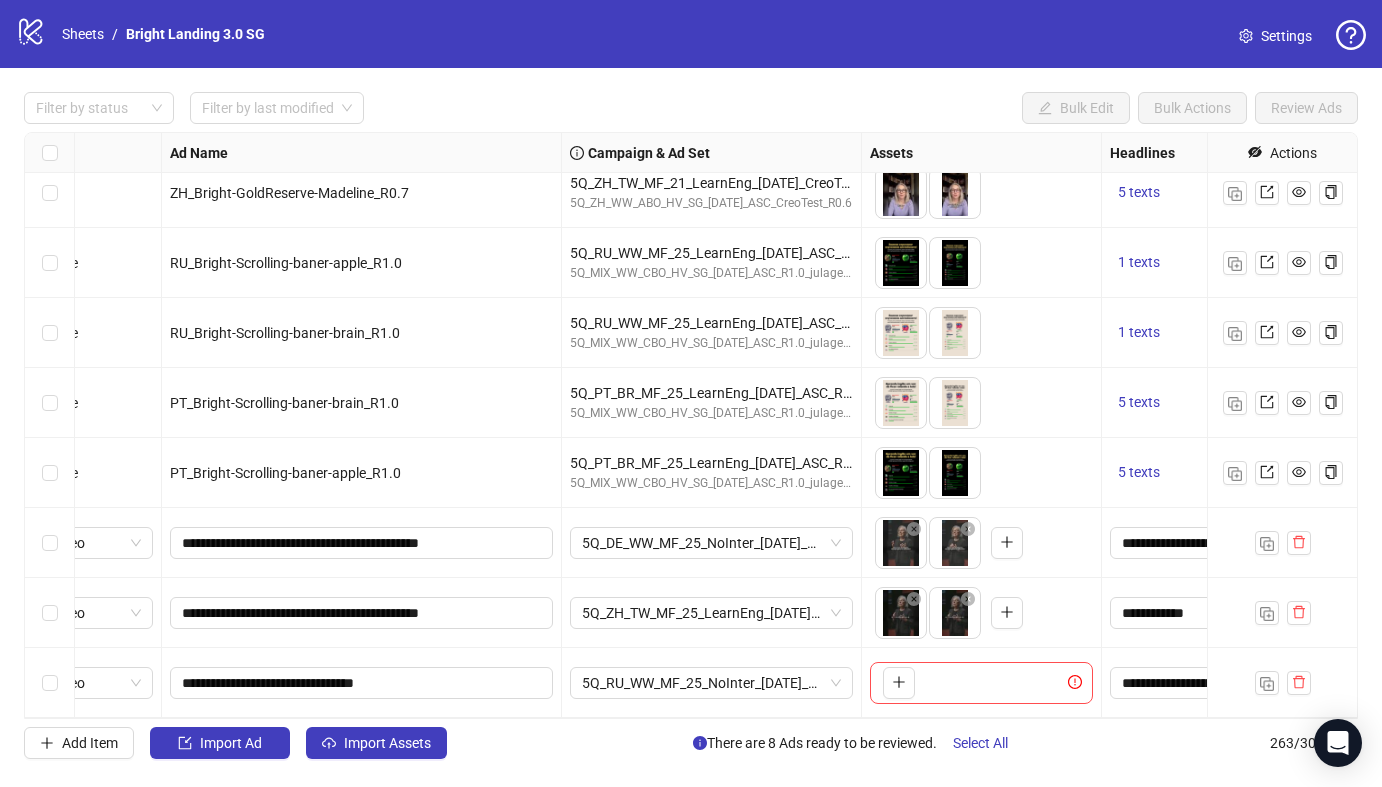 scroll, scrollTop: 17865, scrollLeft: 646, axis: both 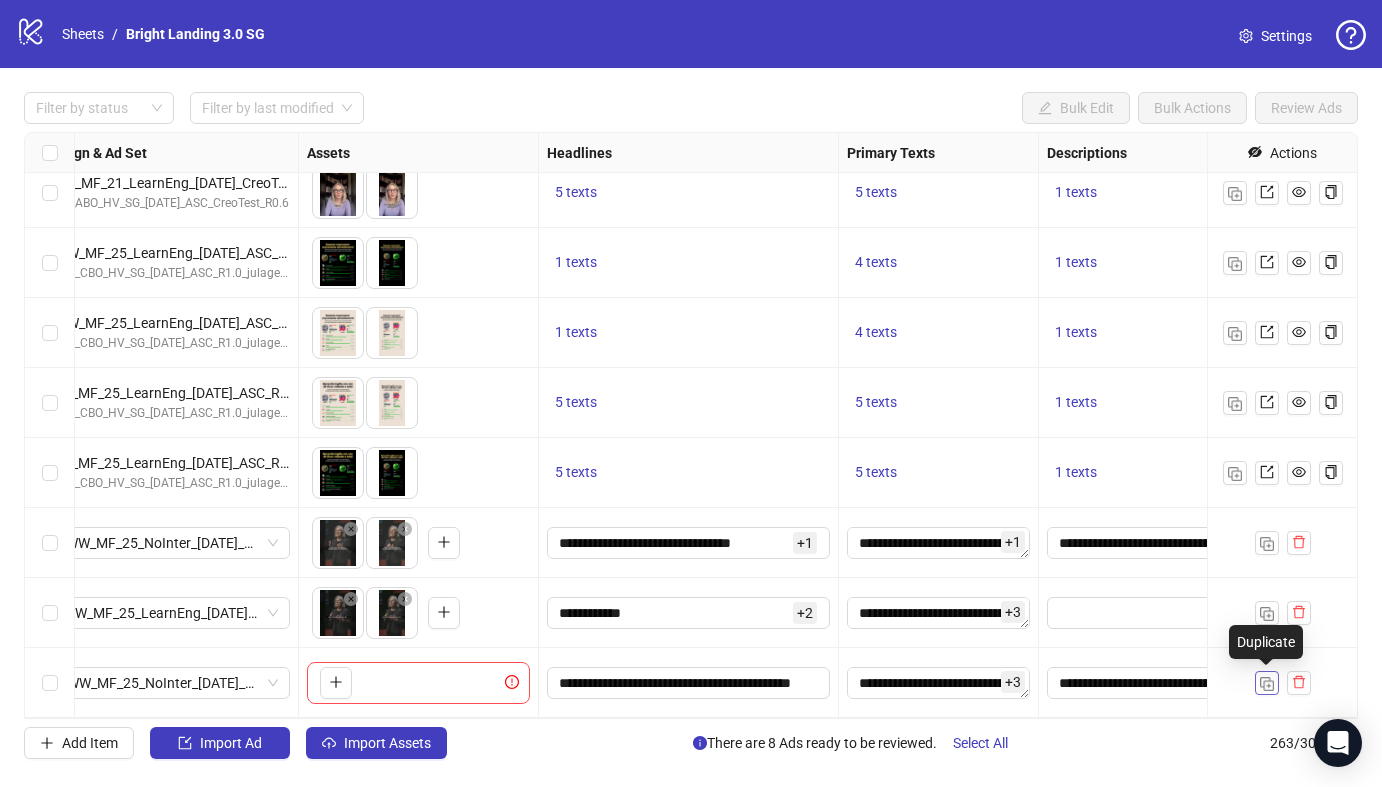 click at bounding box center [1267, 684] 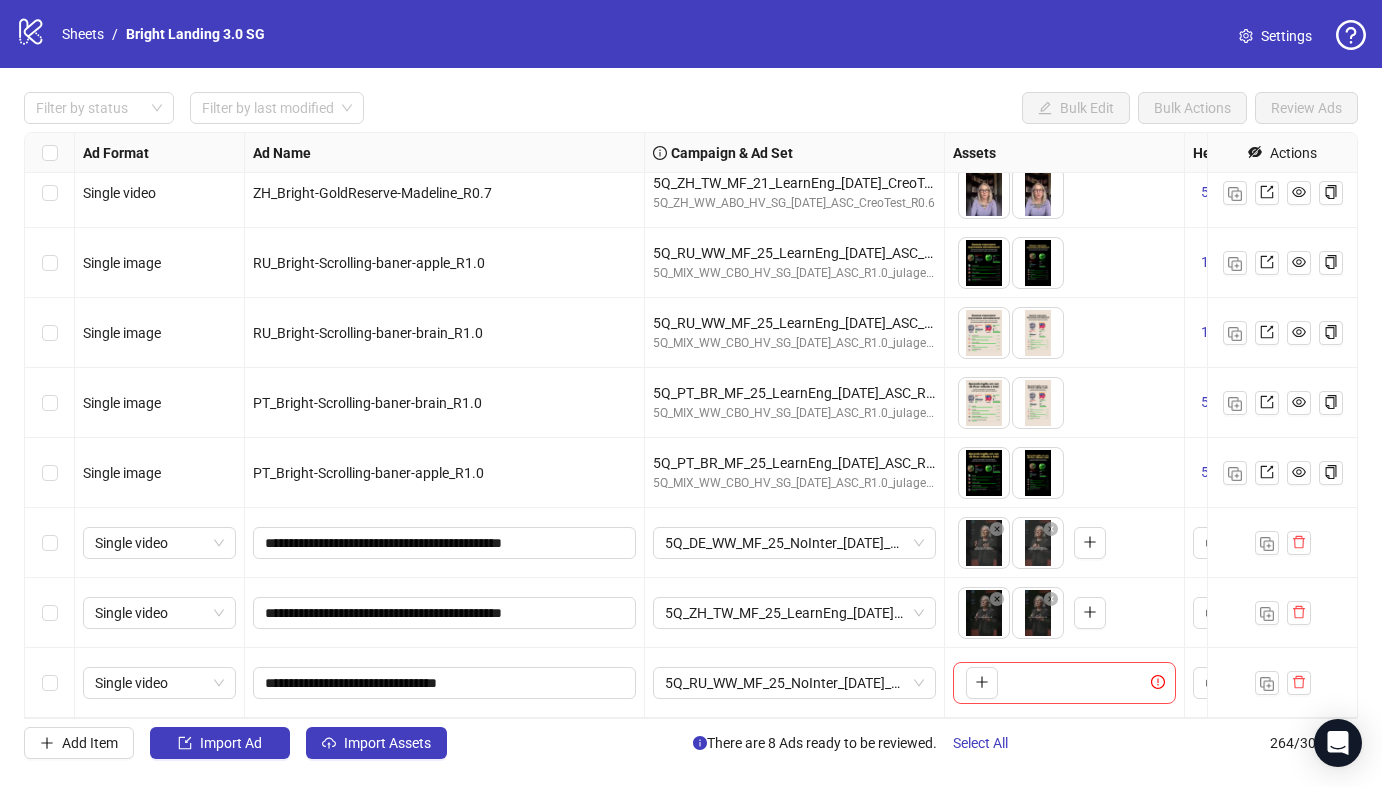 scroll, scrollTop: 17935, scrollLeft: 0, axis: vertical 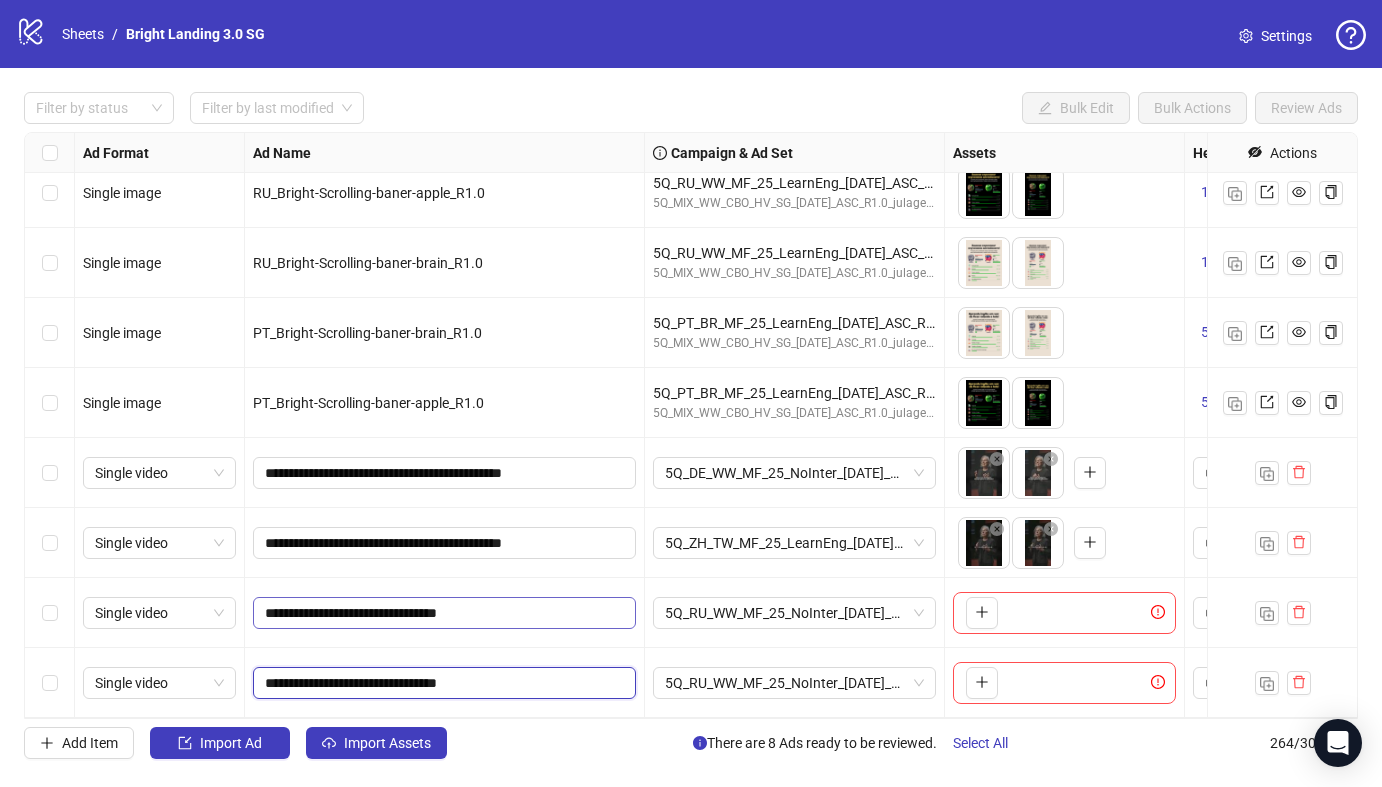 drag, startPoint x: 466, startPoint y: 685, endPoint x: 296, endPoint y: 623, distance: 180.95303 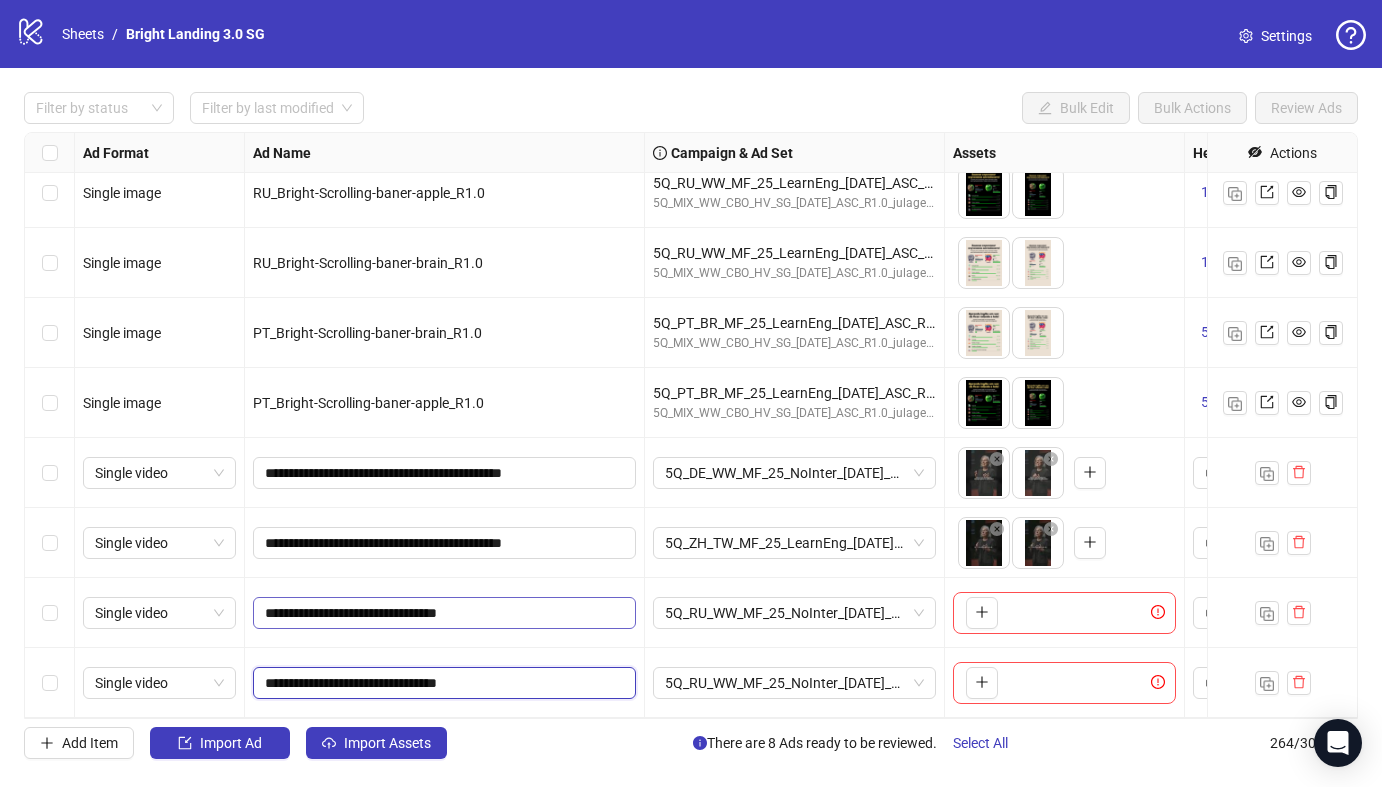 click on "Single video ZH_Bright-HateLearning-Kristy_R0.7 5Q_ZH_TW_MF_21_LearnEng_[DATE]_CreoTest_R0.7 5Q_ZH_WW_ABO_HV_SG_[DATE]_ASC_CreoTest_R0.6
To pick up a draggable item, press the space bar.
While dragging, use the arrow keys to move the item.
Press space again to drop the item in its new position, or press escape to cancel.
5 texts 5 texts Single video ZH_Bright-GoldReserve-Madeline_R0.7 5Q_ZH_TW_MF_21_LearnEng_[DATE]_CreoTest_R0.7 5Q_ZH_WW_ABO_HV_SG_[DATE]_ASC_CreoTest_R0.6
To pick up a draggable item, press the space bar.
While dragging, use the arrow keys to move the item.
Press space again to drop the item in its new position, or press escape to cancel.
5 texts 5 texts Single image RU_Bright-Scrolling-baner-apple_R1.0 5Q_RU_WW_MF_25_LearnEng_[DATE]_ASC_R1.0_julagetest 5Q_MIX_WW_CBO_HV_SG_[DATE]_ASC_R1.0_julagetest 1 texts 4 texts Single image RU_Bright-Scrolling-baner-brain_R1.0 5Q_RU_WW_MF_25_LearnEng_[DATE]_ASC_R1.0_julagetest 1 texts 4 texts Single image + 1 +" at bounding box center (1330, -17802) 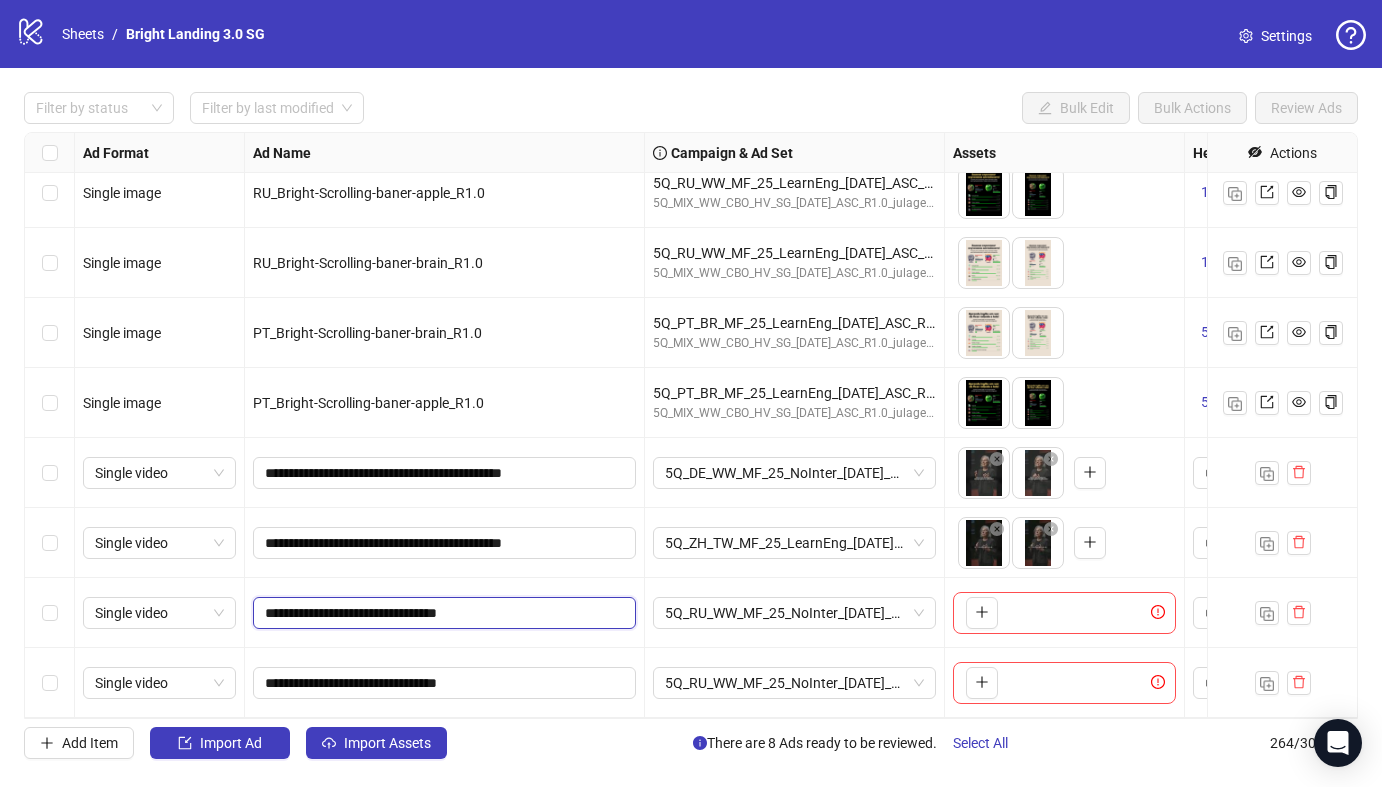drag, startPoint x: 465, startPoint y: 611, endPoint x: 260, endPoint y: 600, distance: 205.2949 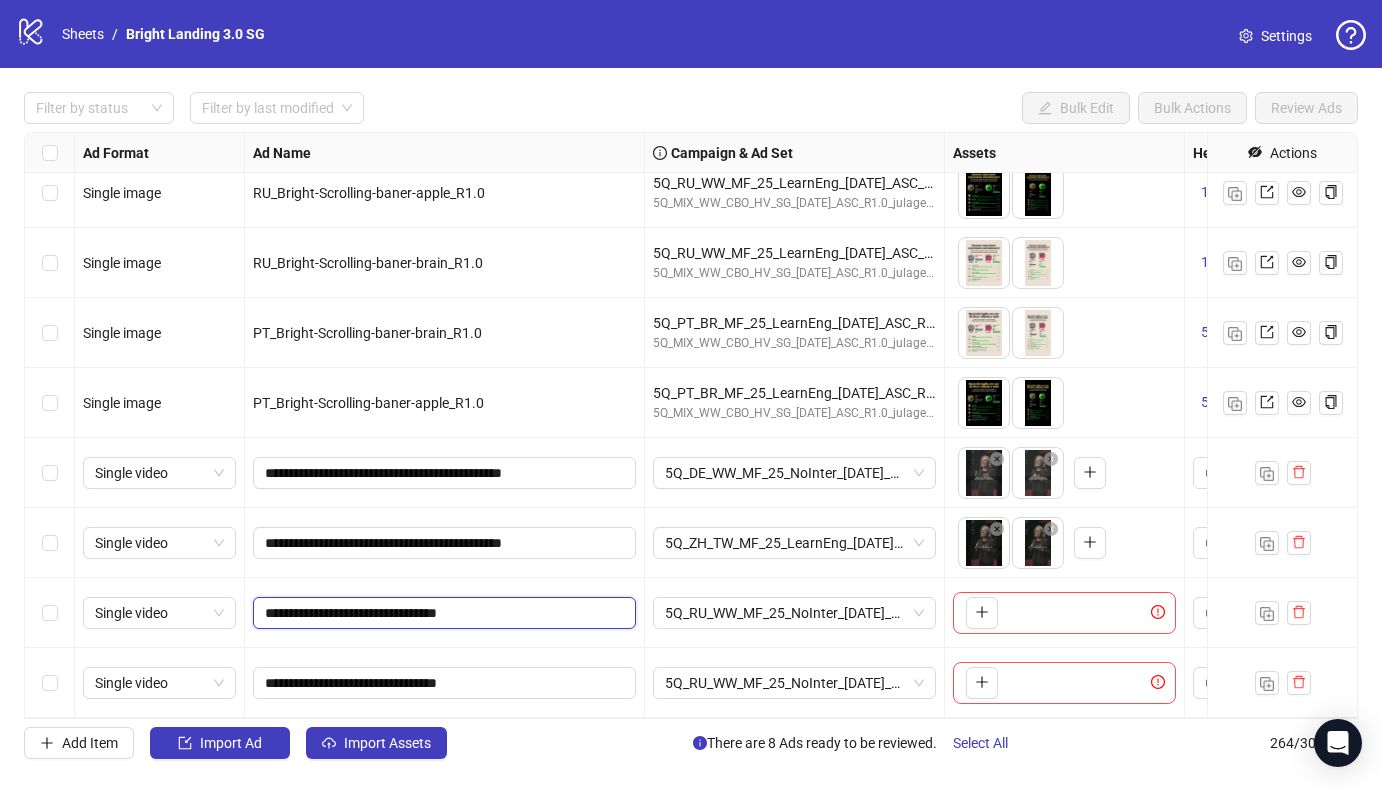 click on "**********" at bounding box center (444, 613) 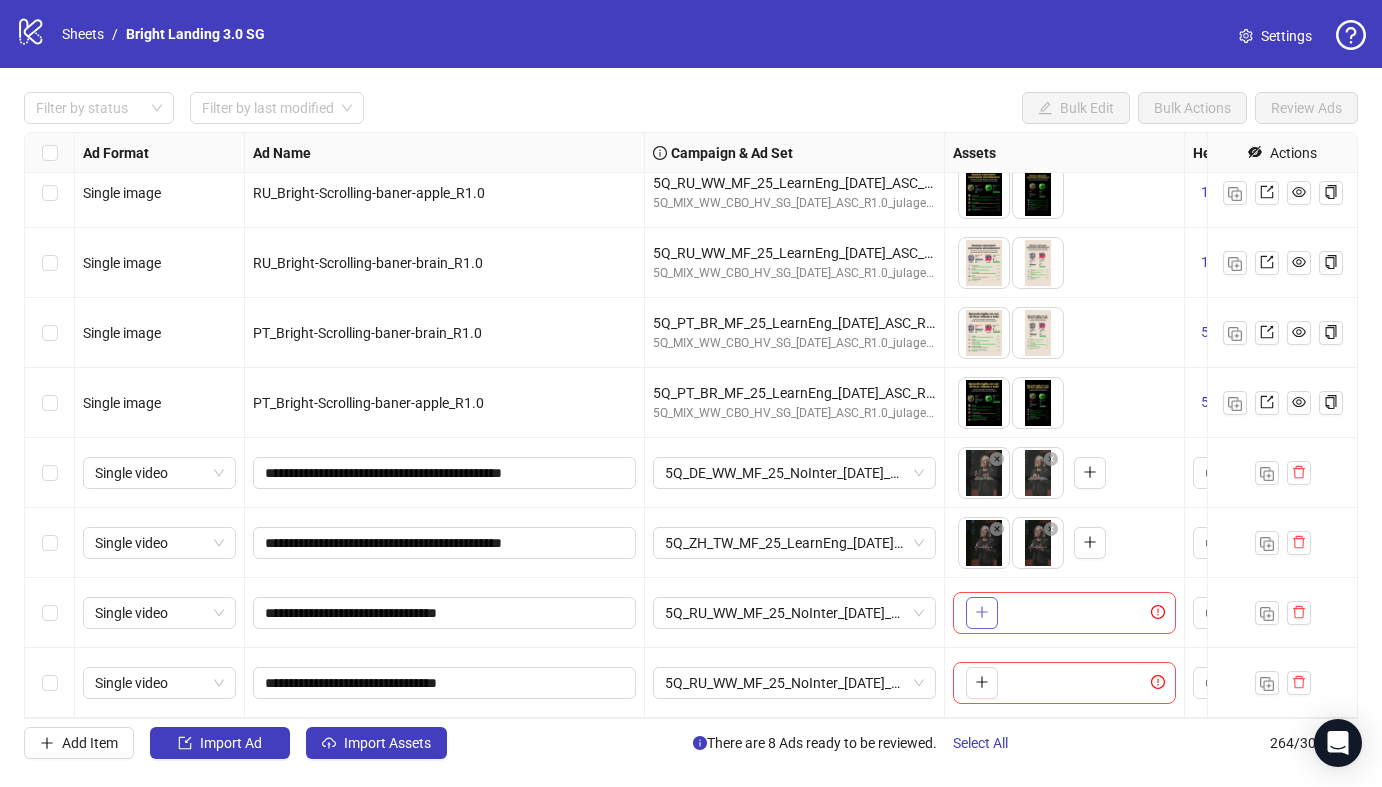 click 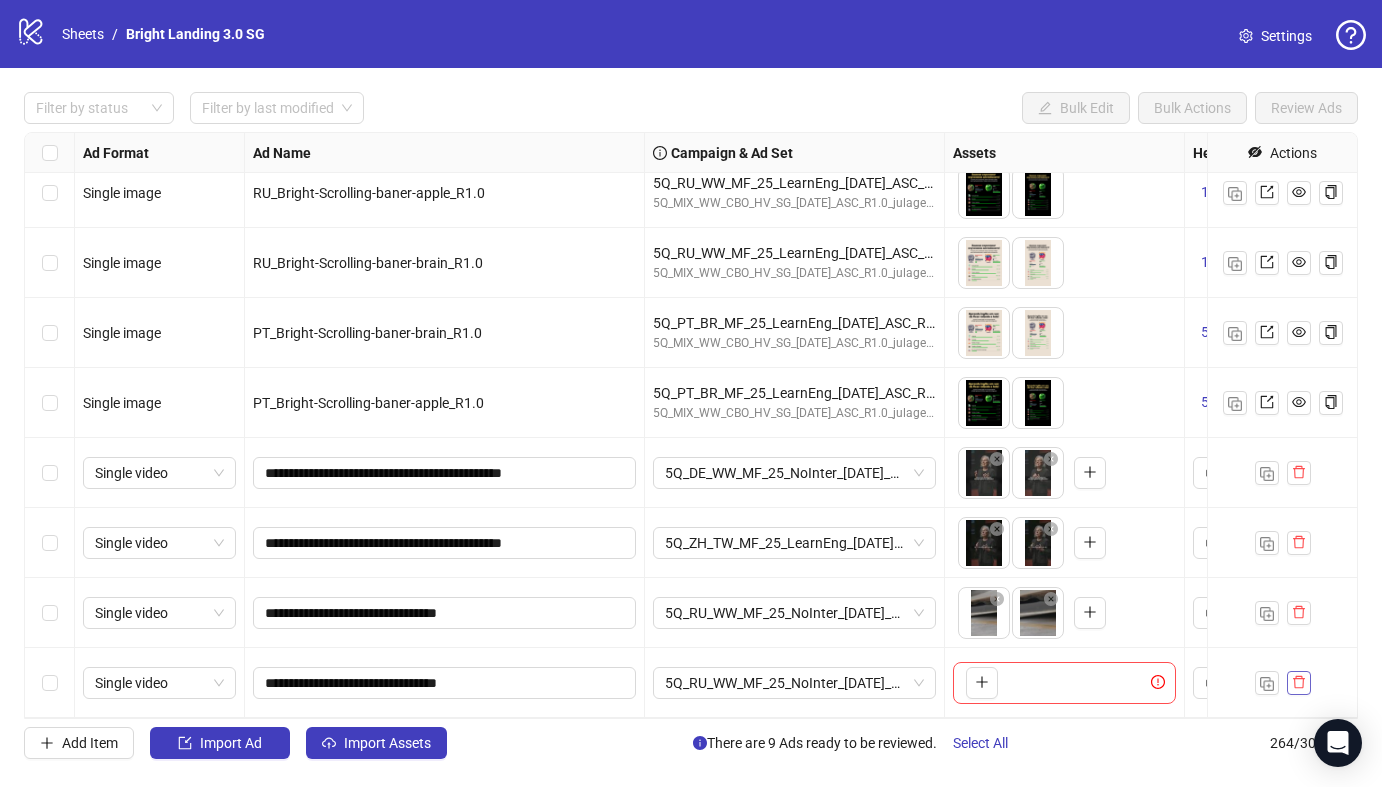 click 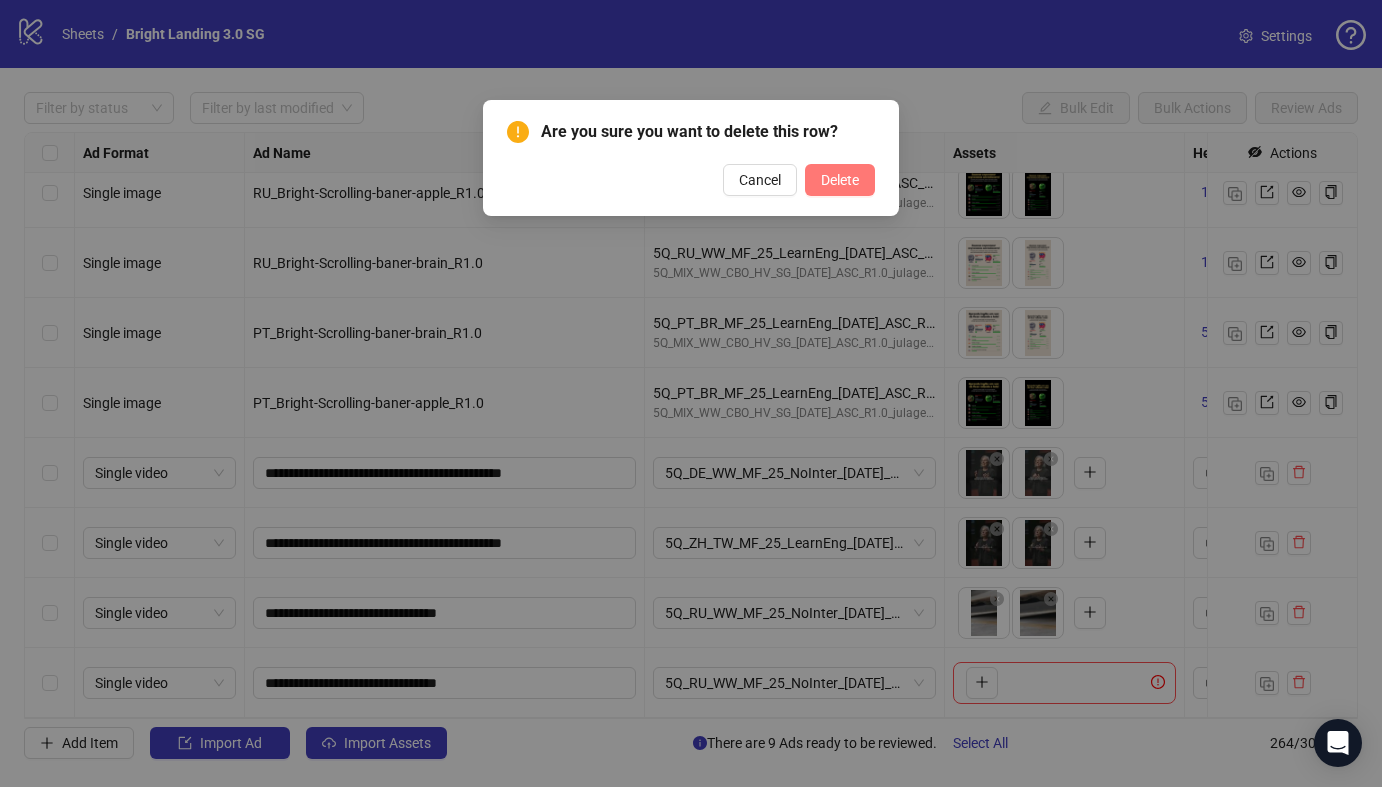 click on "Delete" at bounding box center [840, 180] 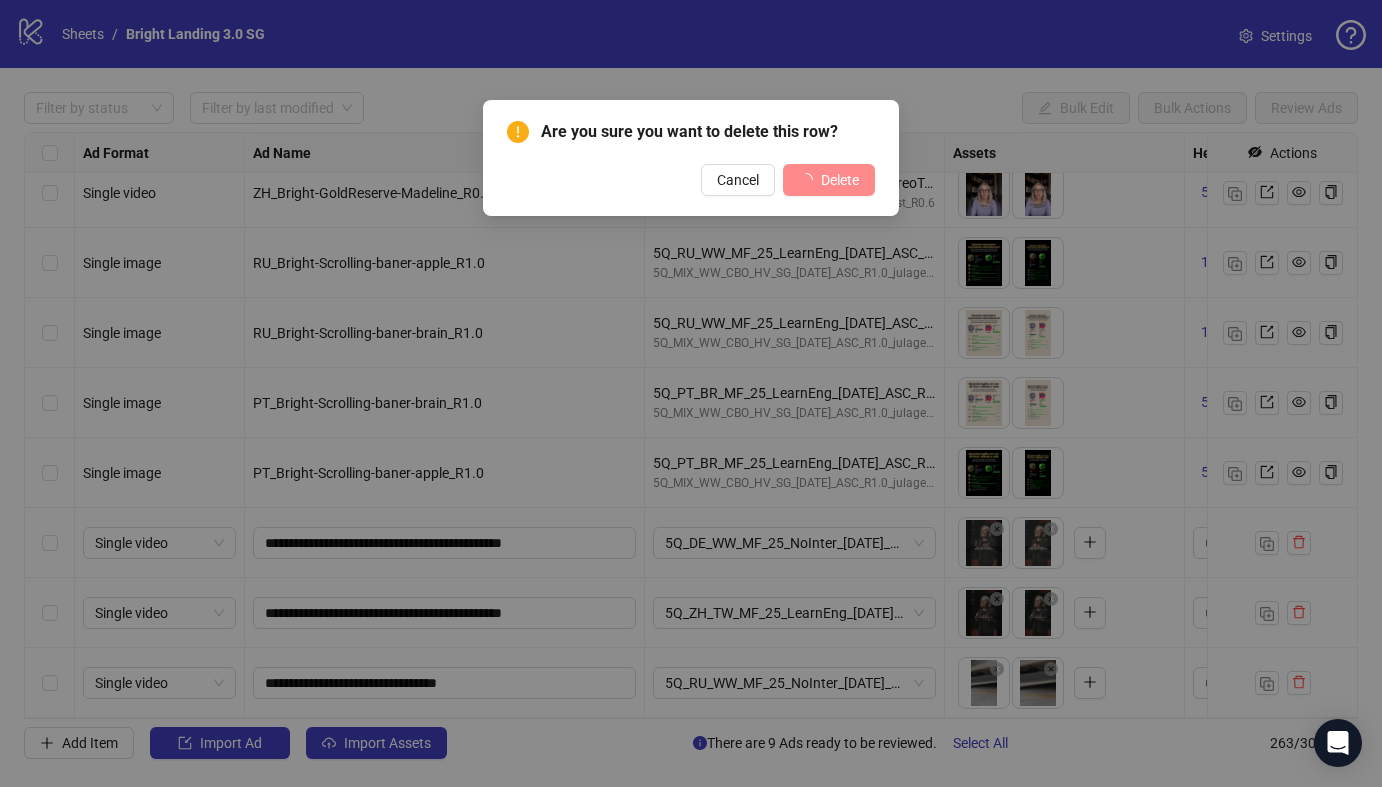 scroll, scrollTop: 17865, scrollLeft: 0, axis: vertical 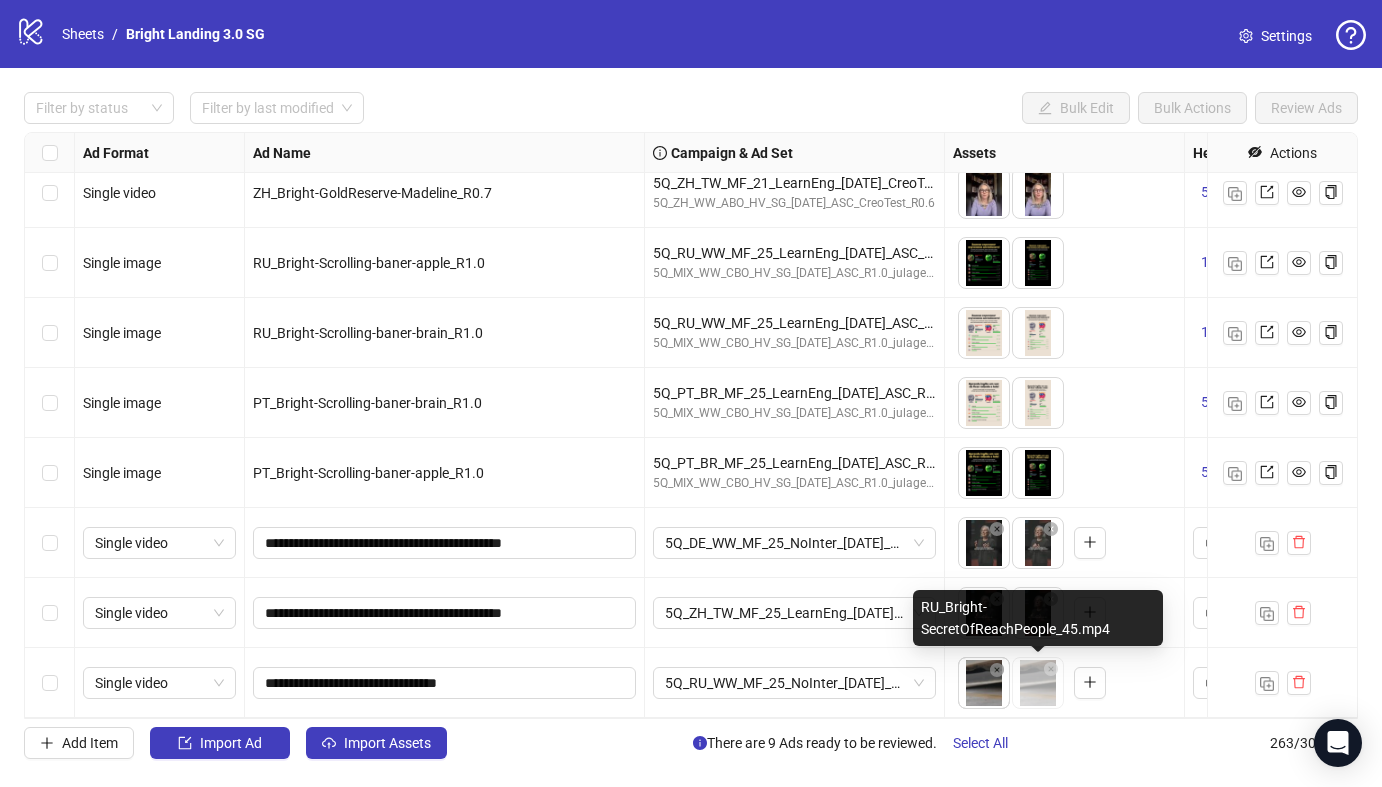 click on "logo/logo-mobile Sheets / Bright Landing 3.0 SG Settings   Filter by status Filter by last modified Bulk Edit Bulk Actions Review Ads Ad Format Ad Name Campaign & Ad Set Assets Headlines Primary Texts Descriptions Destination URL App Product Page ID Display URL Leadgen Form Product Set ID URL Params Call to Action Actions Single video ZH_Bright-HateLearning-Journey_R0.7 5Q_ZH_TW_MF_21_LearnEng_[DATE]_CreoTest_R0.7 5Q_ZH_WW_ABO_HV_SG_[DATE]_ASC_CreoTest_R0.6
To pick up a draggable item, press the space bar.
While dragging, use the arrow keys to move the item.
Press space again to drop the item in its new position, or press escape to cancel.
5 texts 5 texts Single video ZH_Bright-HateLearning-Kristy_R0.7 5Q_ZH_TW_MF_21_LearnEng_[DATE]_CreoTest_R0.7 5Q_ZH_WW_ABO_HV_SG_[DATE]_ASC_CreoTest_R0.6 5 texts 5 texts Single video ZH_Bright-GoldReserve-Madeline_R0.7 5Q_ZH_TW_MF_21_LearnEng_[DATE]_CreoTest_R0.7 5Q_ZH_WW_ABO_HV_SG_[DATE]_ASC_CreoTest_R0.6 5 texts 5 texts Single image 1 texts + 1" at bounding box center (691, 393) 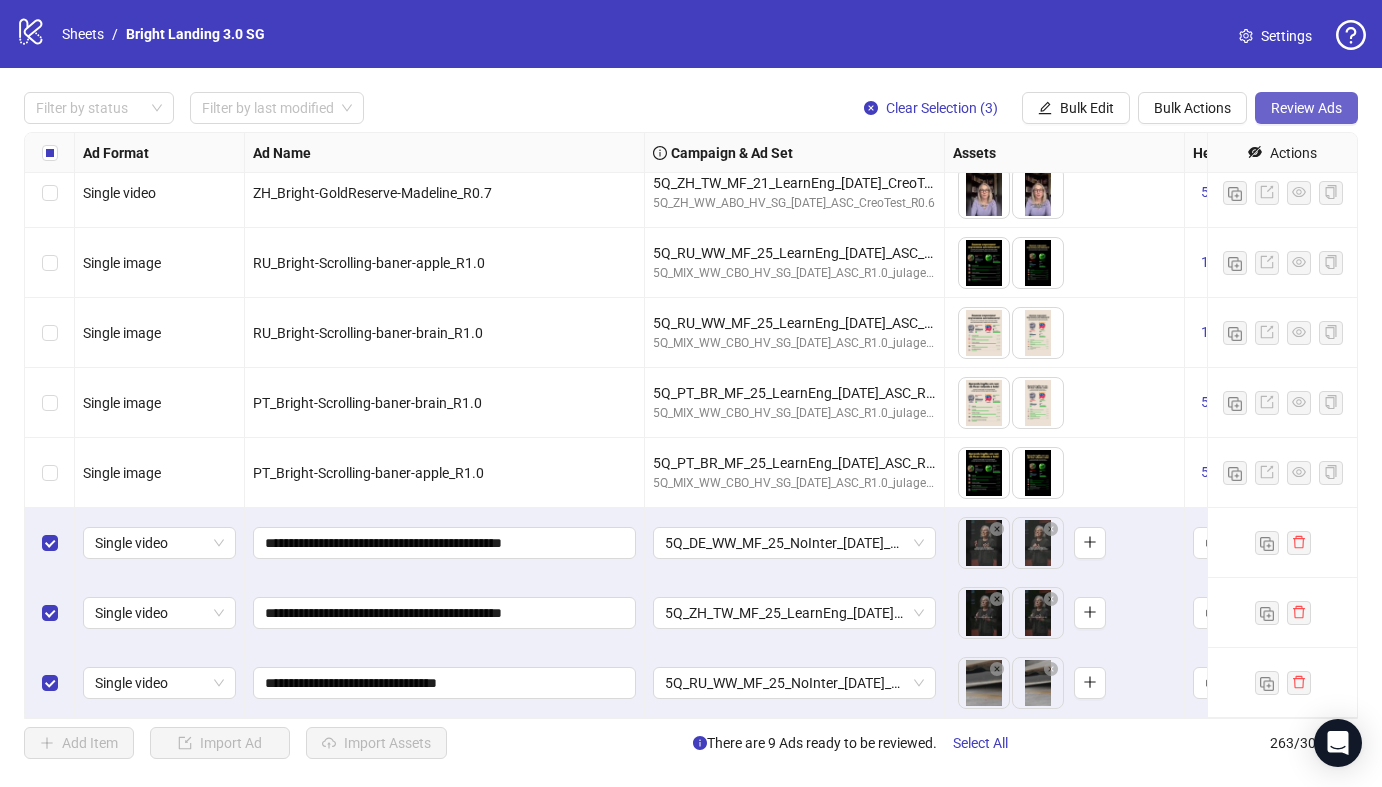 click on "Review Ads" at bounding box center (1306, 108) 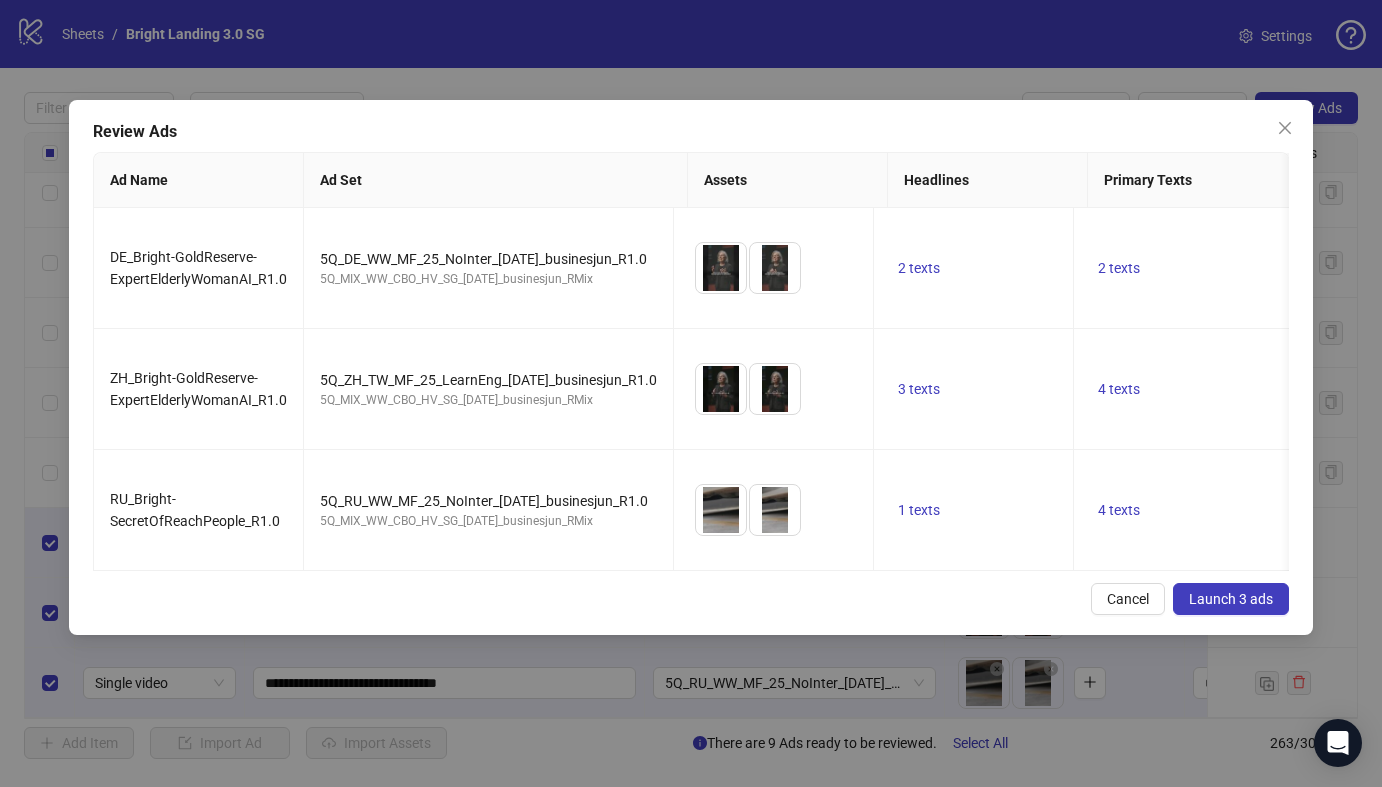 click on "Launch 3 ads" at bounding box center (1231, 599) 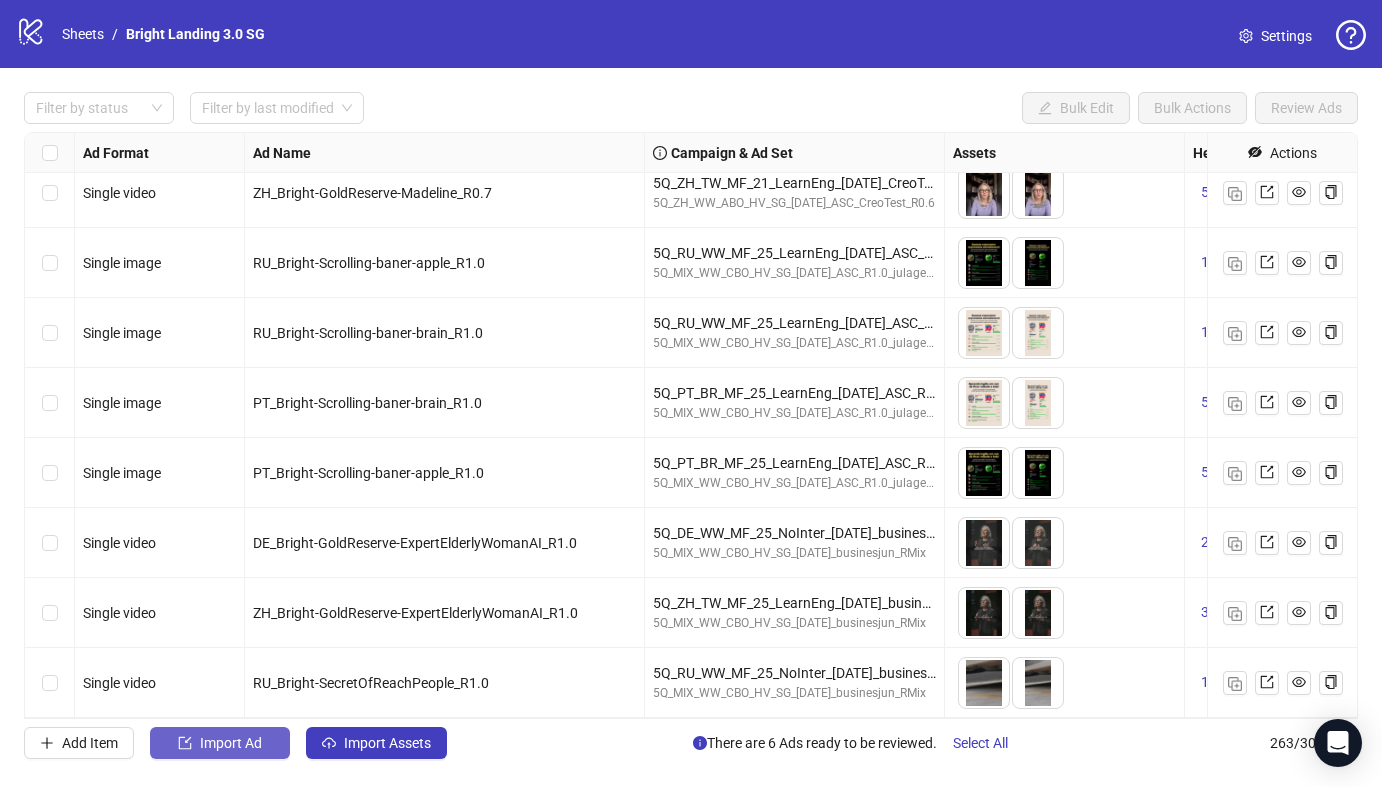 click on "Import Ad" at bounding box center (220, 743) 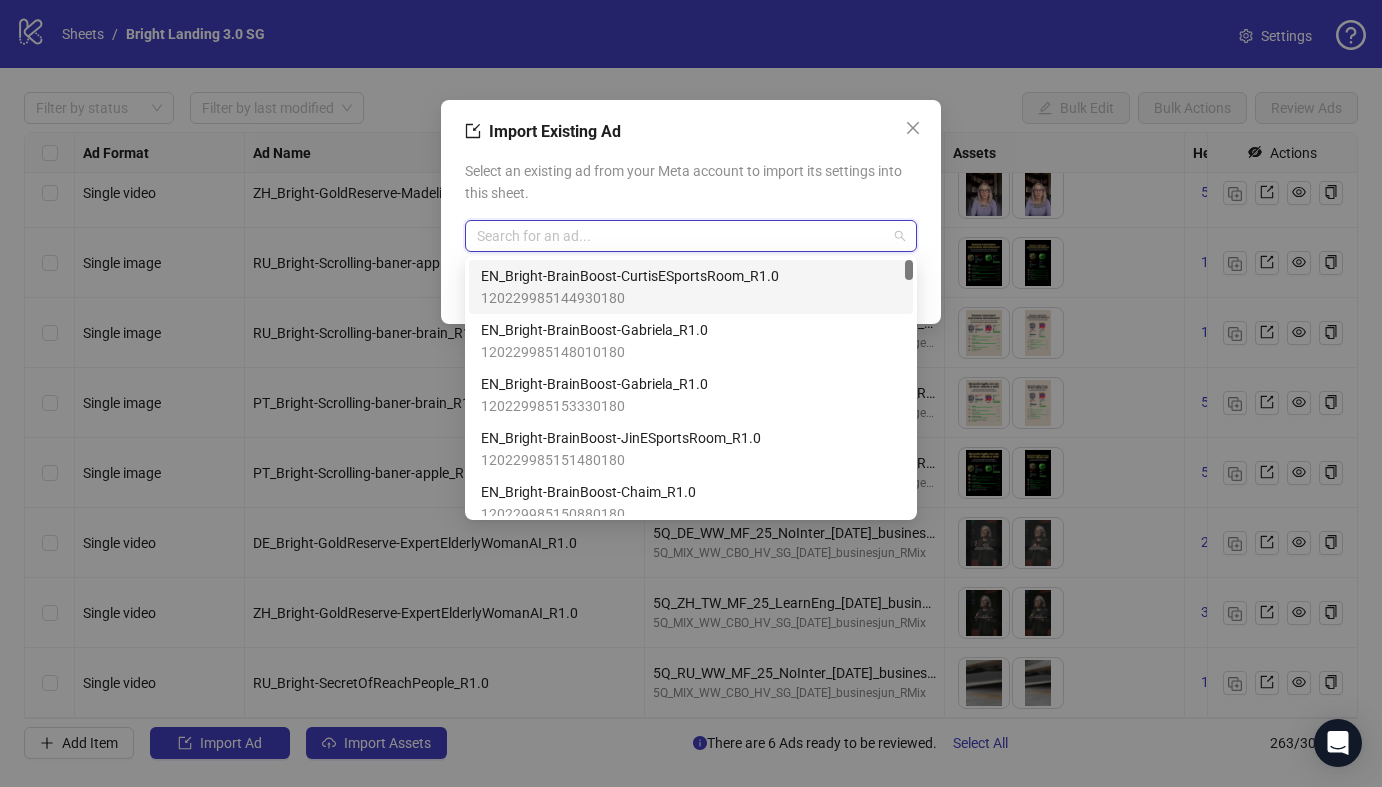 click at bounding box center [682, 236] 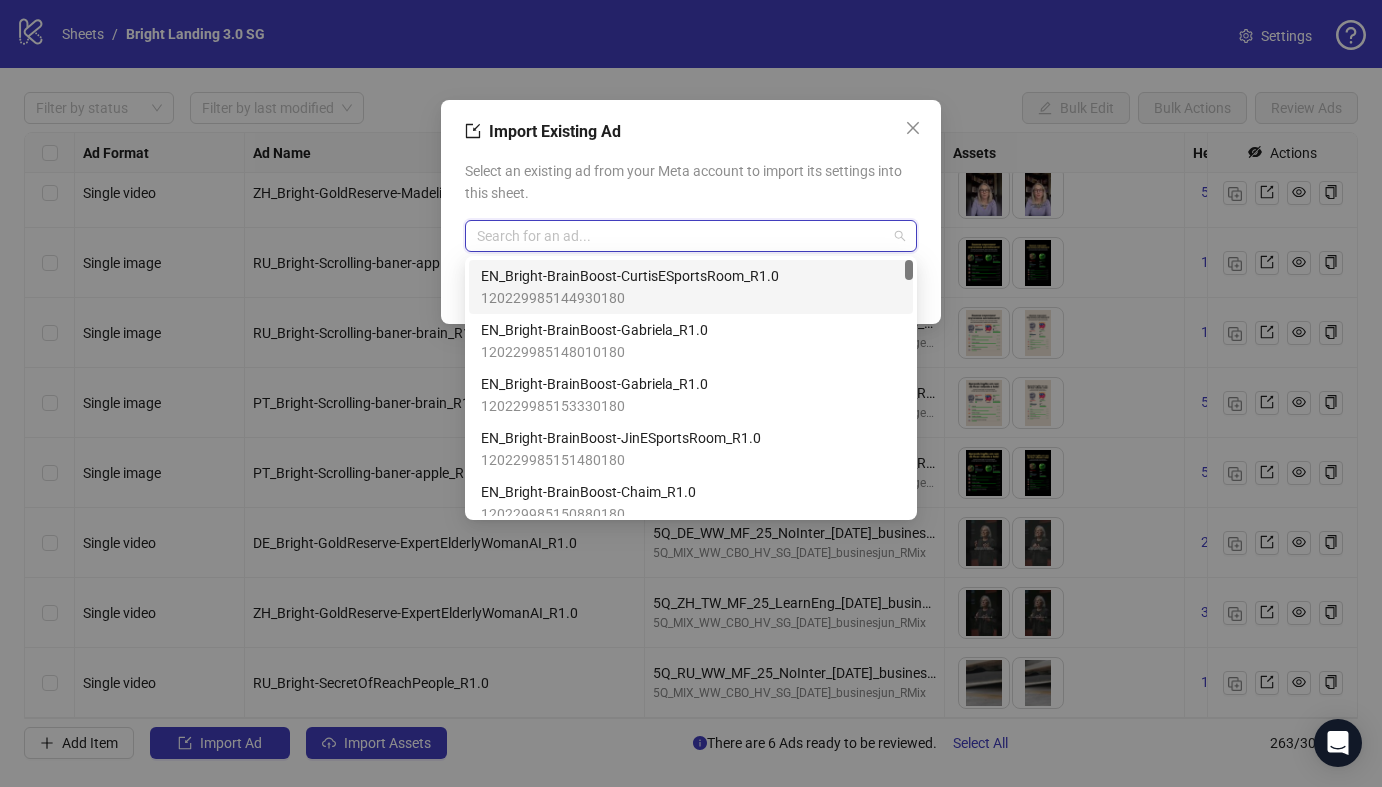 paste on "**********" 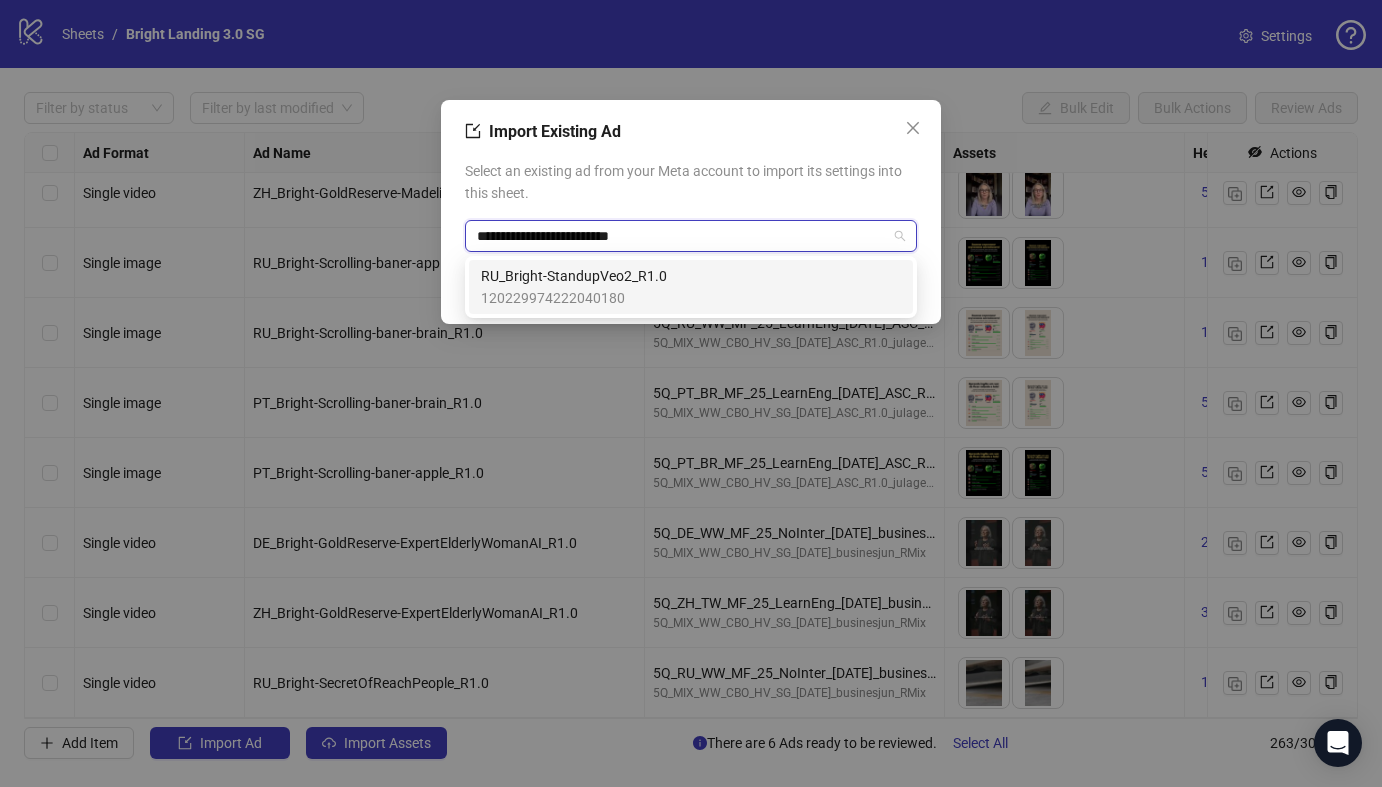 click on "RU_Bright-StandupVeo2_R1.0 120229974222040180" at bounding box center [574, 287] 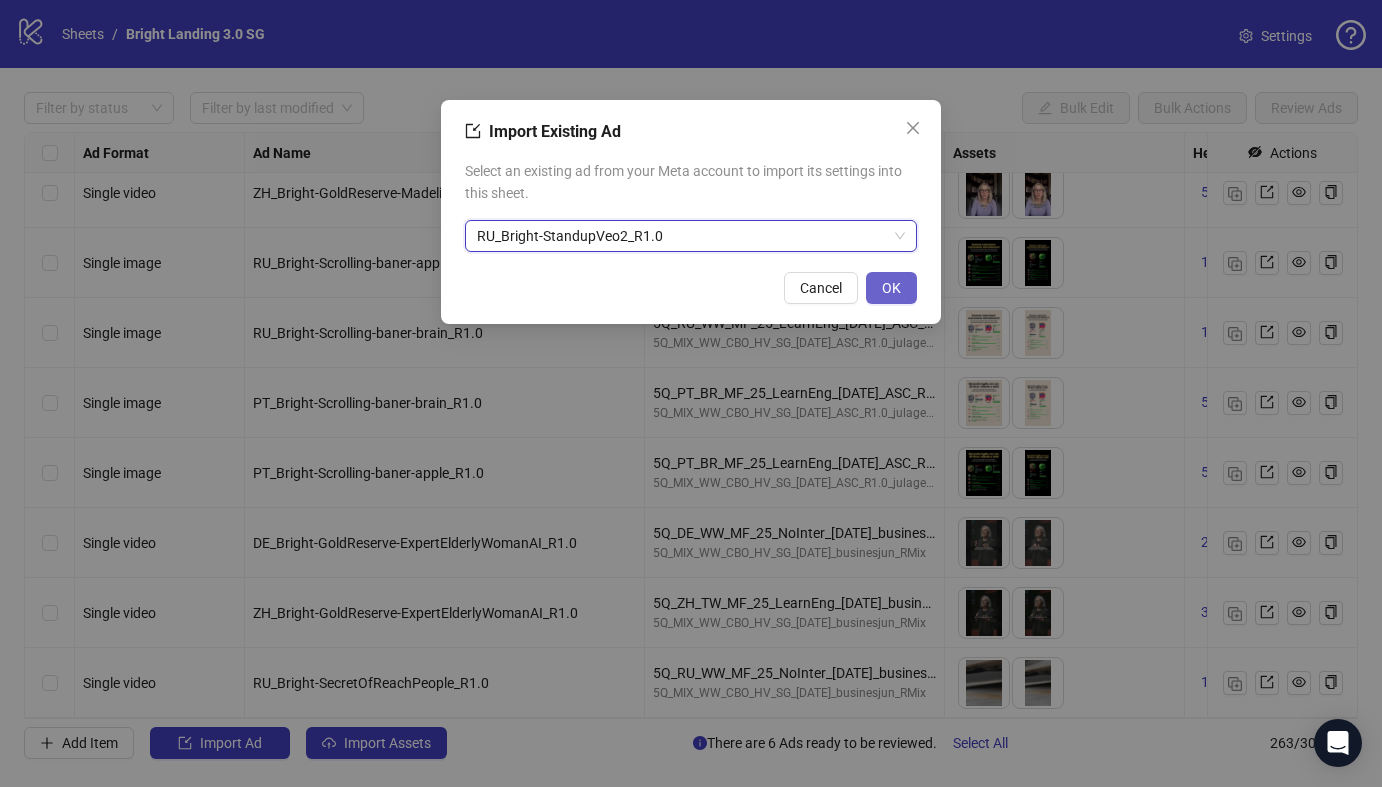 click on "OK" at bounding box center (891, 288) 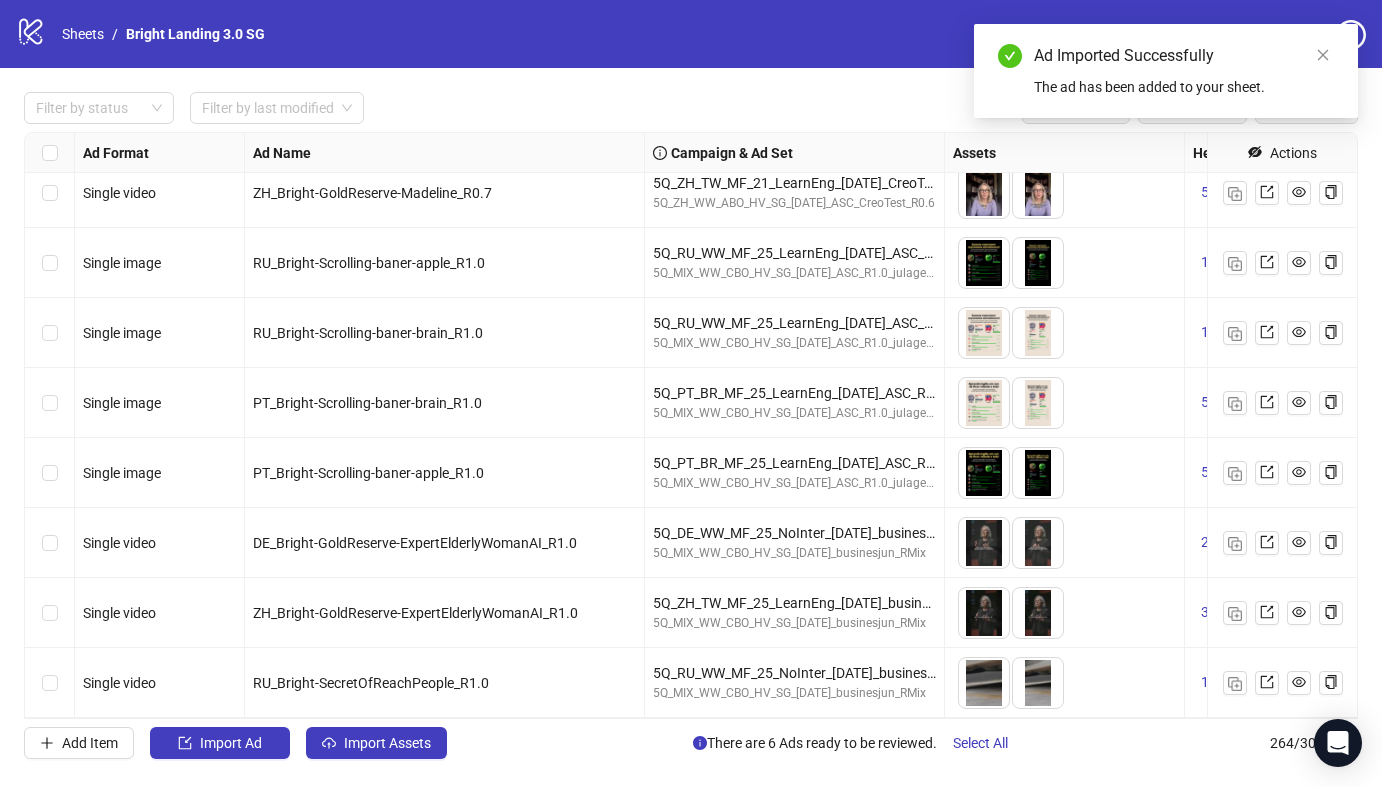 scroll, scrollTop: 17935, scrollLeft: 0, axis: vertical 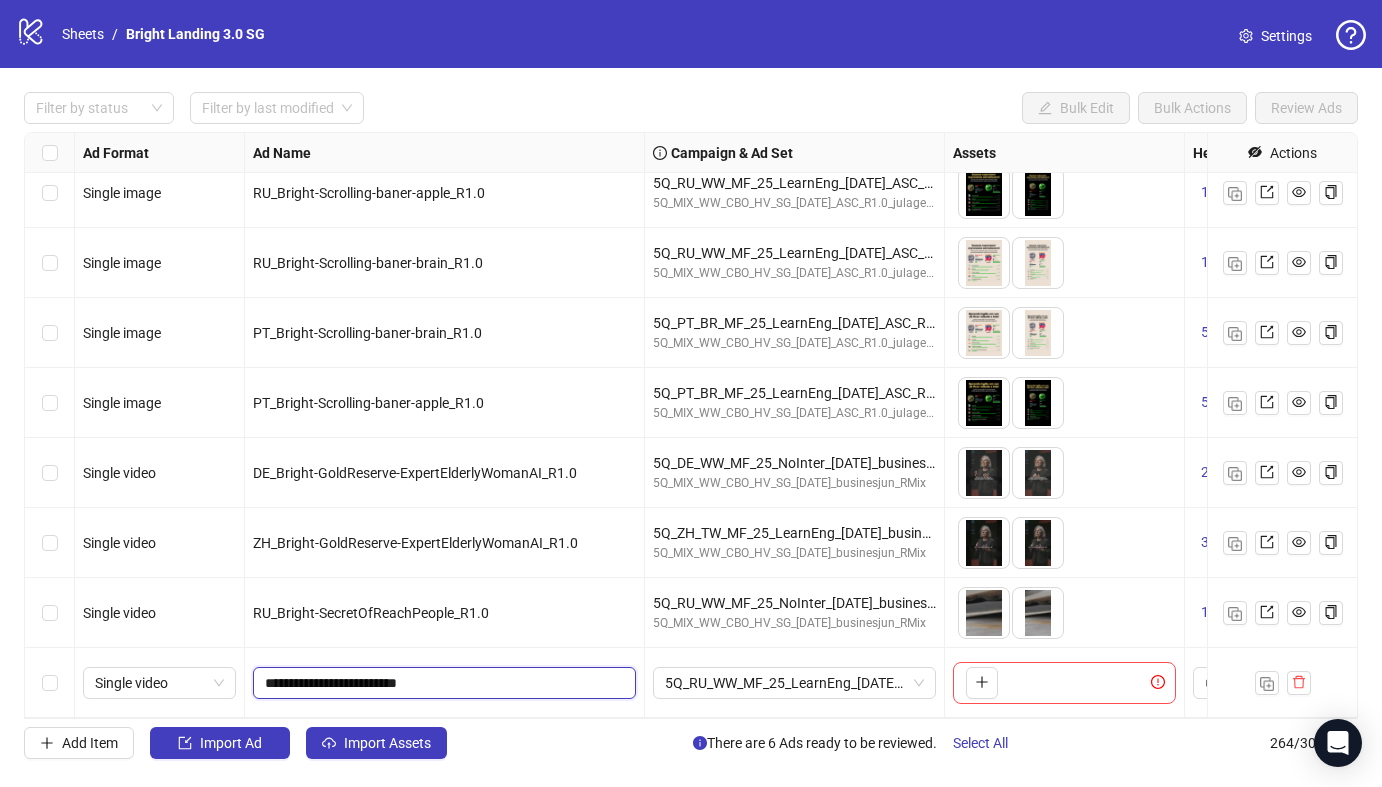 drag, startPoint x: 412, startPoint y: 686, endPoint x: 331, endPoint y: 688, distance: 81.02469 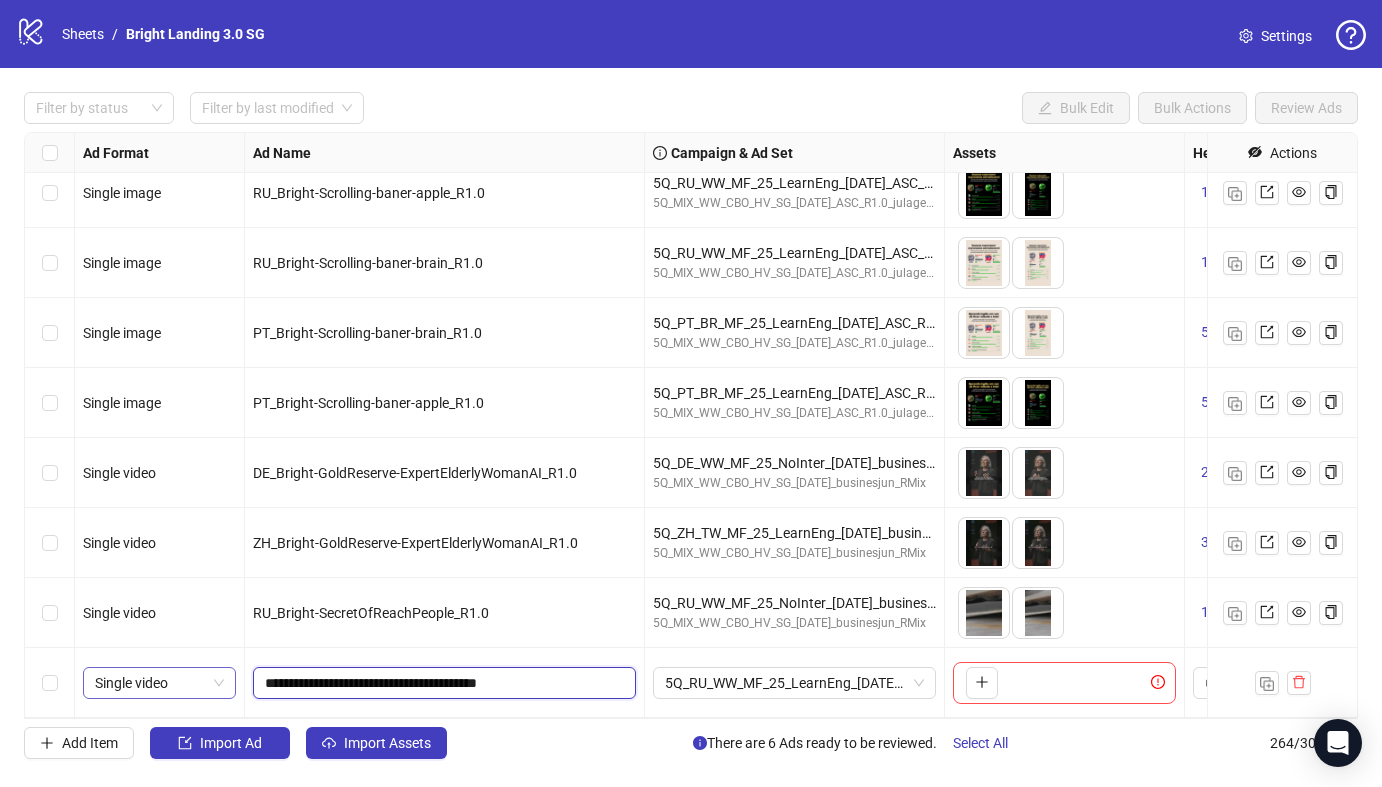 drag, startPoint x: 331, startPoint y: 680, endPoint x: 218, endPoint y: 678, distance: 113.0177 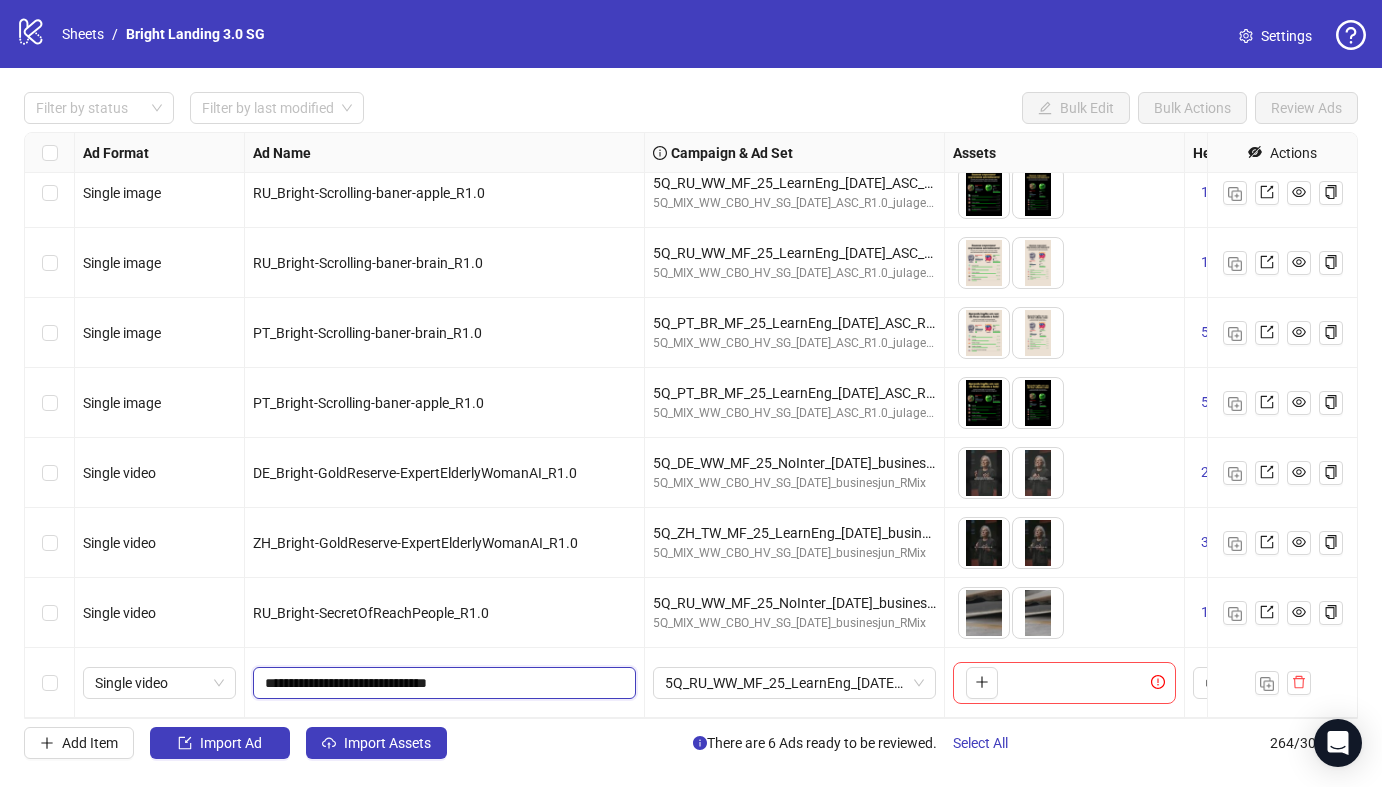 drag, startPoint x: 446, startPoint y: 687, endPoint x: 427, endPoint y: 561, distance: 127.424484 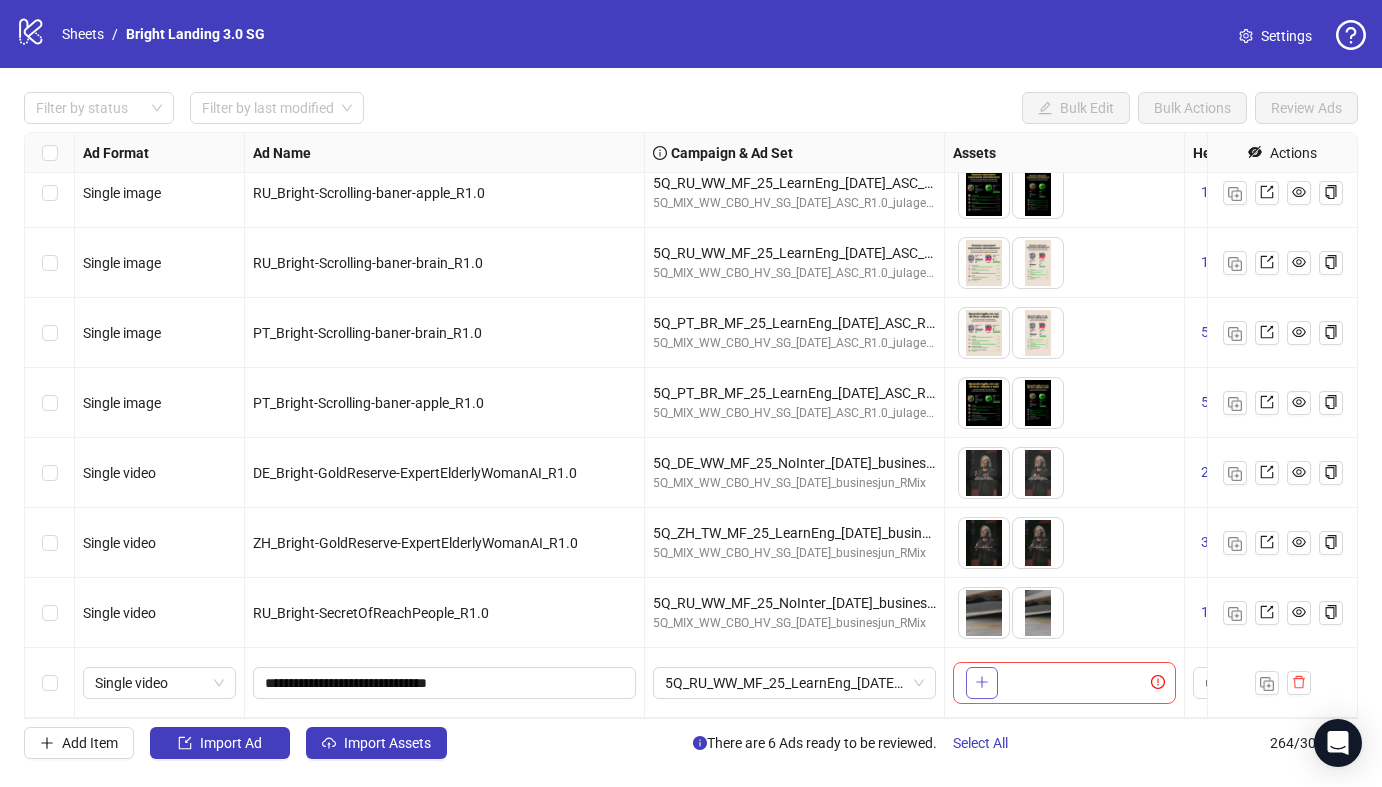 click at bounding box center [982, 683] 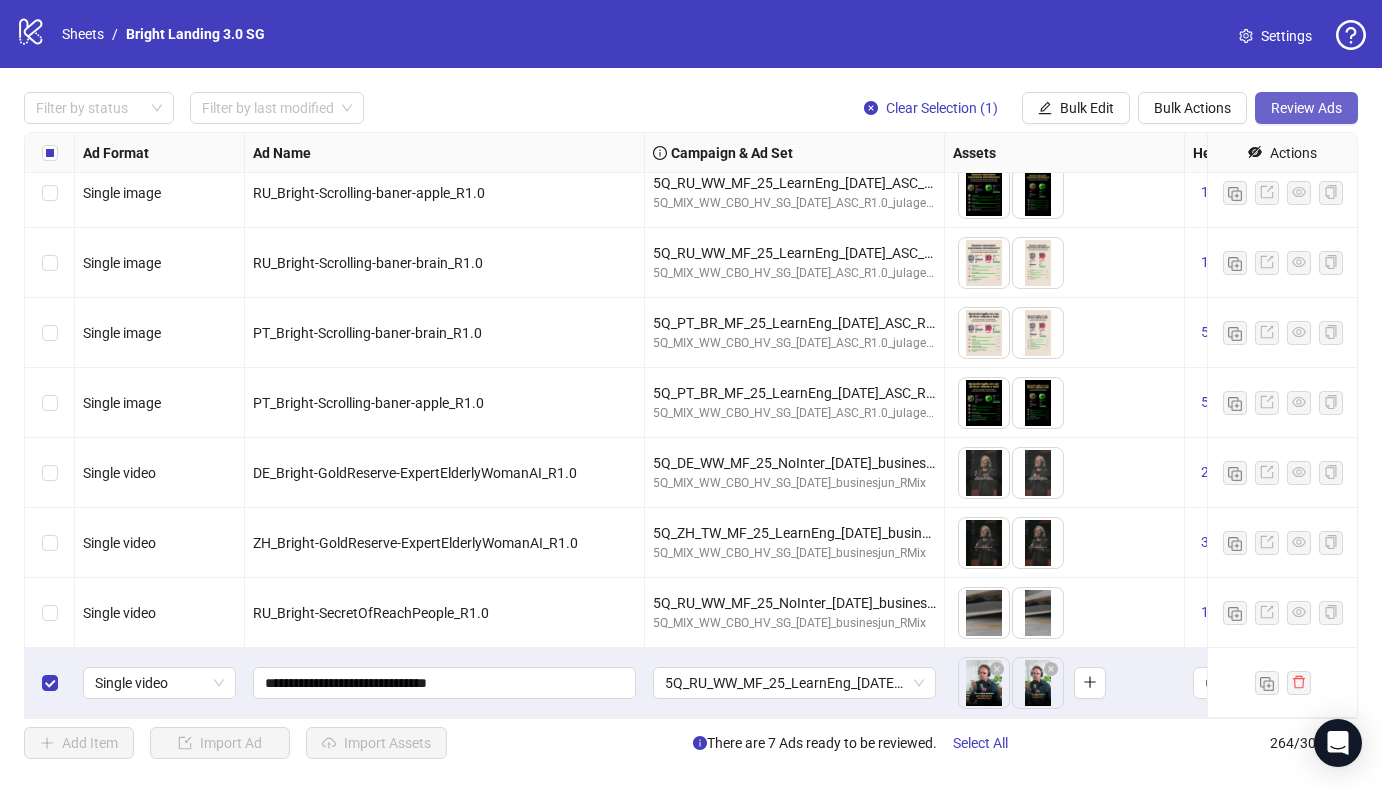 click on "Review Ads" at bounding box center [1306, 108] 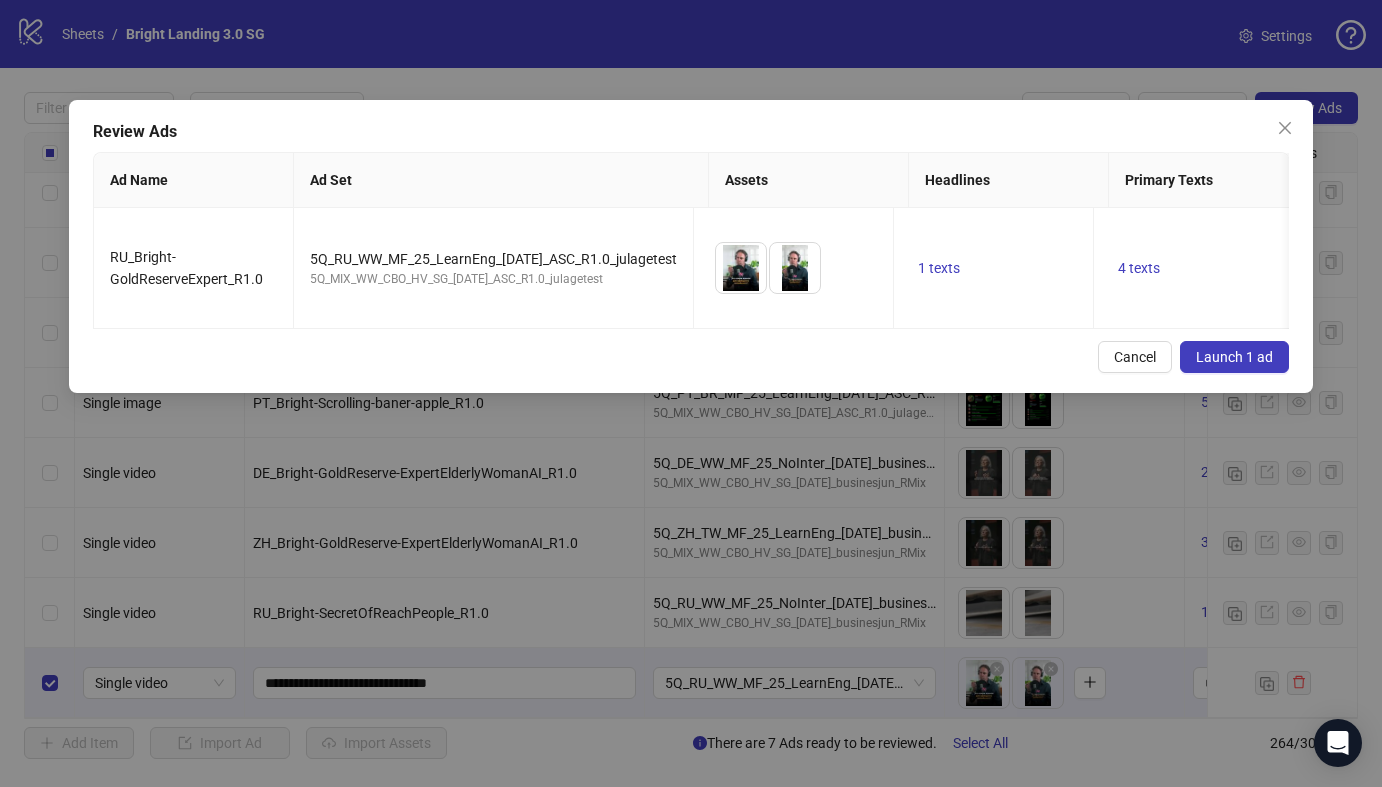 click on "Launch 1 ad" at bounding box center (1234, 357) 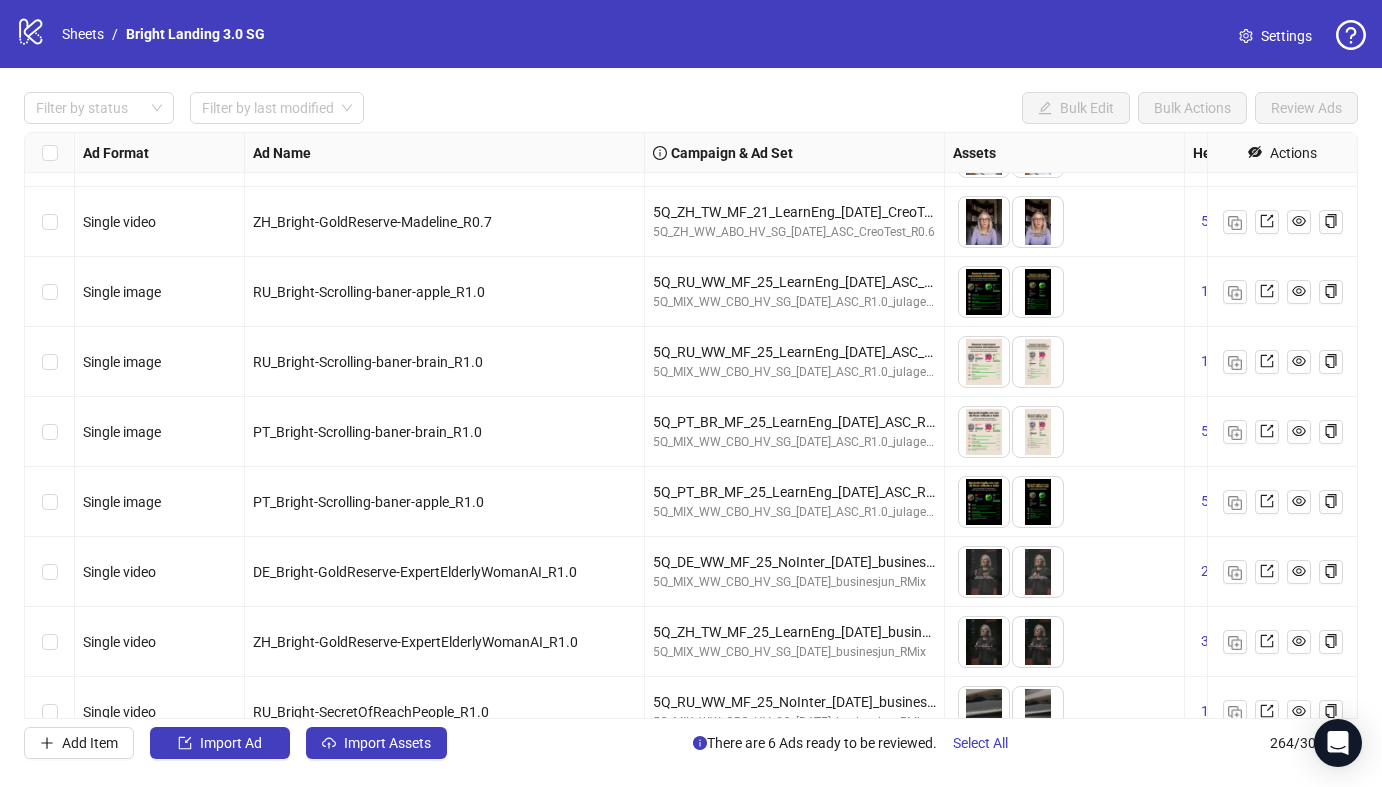 scroll, scrollTop: 17935, scrollLeft: 0, axis: vertical 